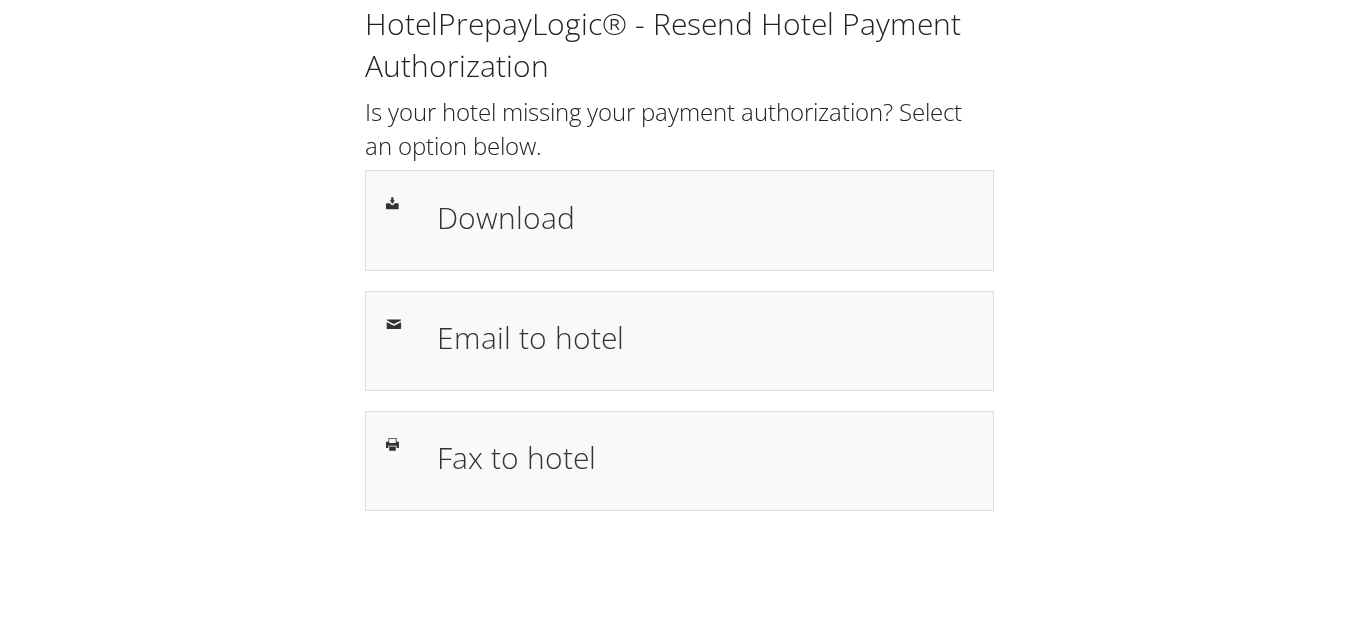 scroll, scrollTop: 0, scrollLeft: 0, axis: both 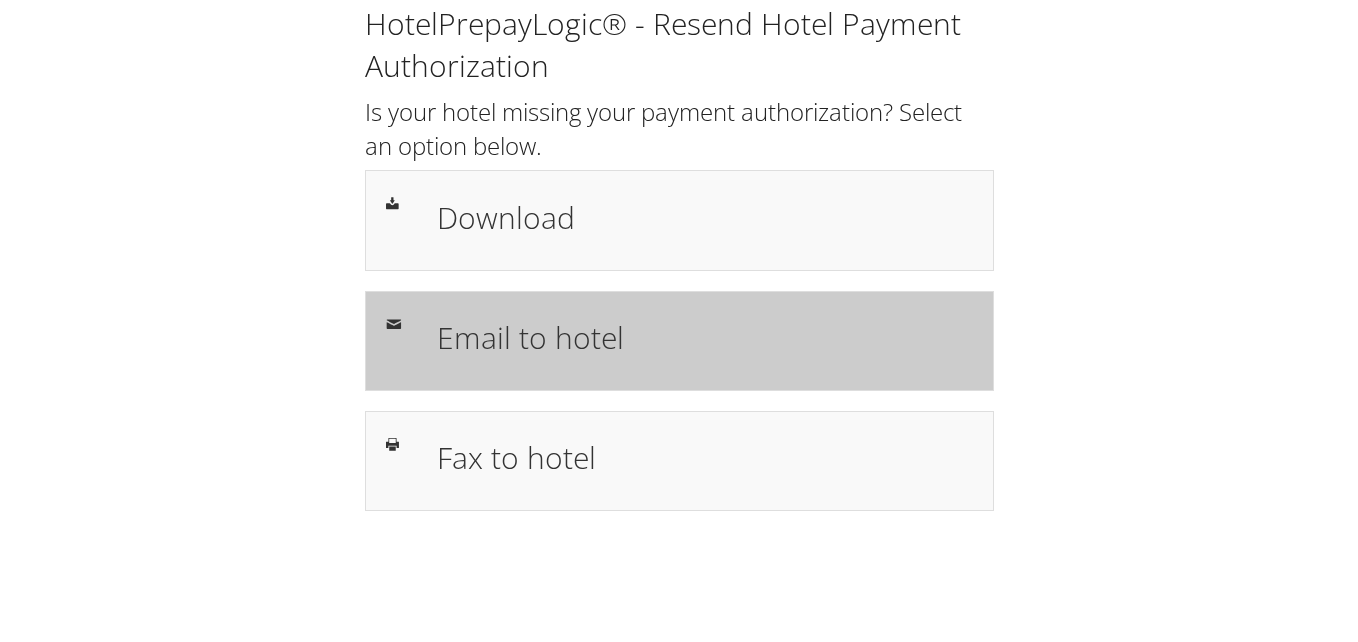 click on "Email to hotel" at bounding box center (705, 337) 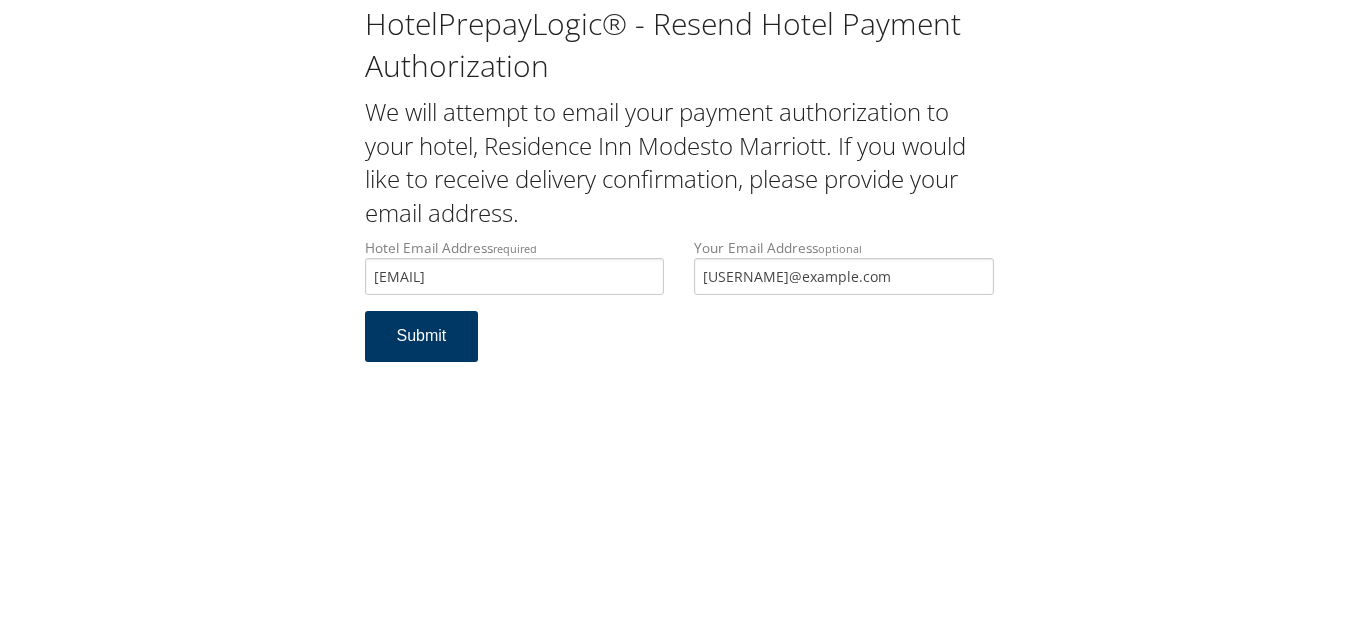scroll, scrollTop: 0, scrollLeft: 0, axis: both 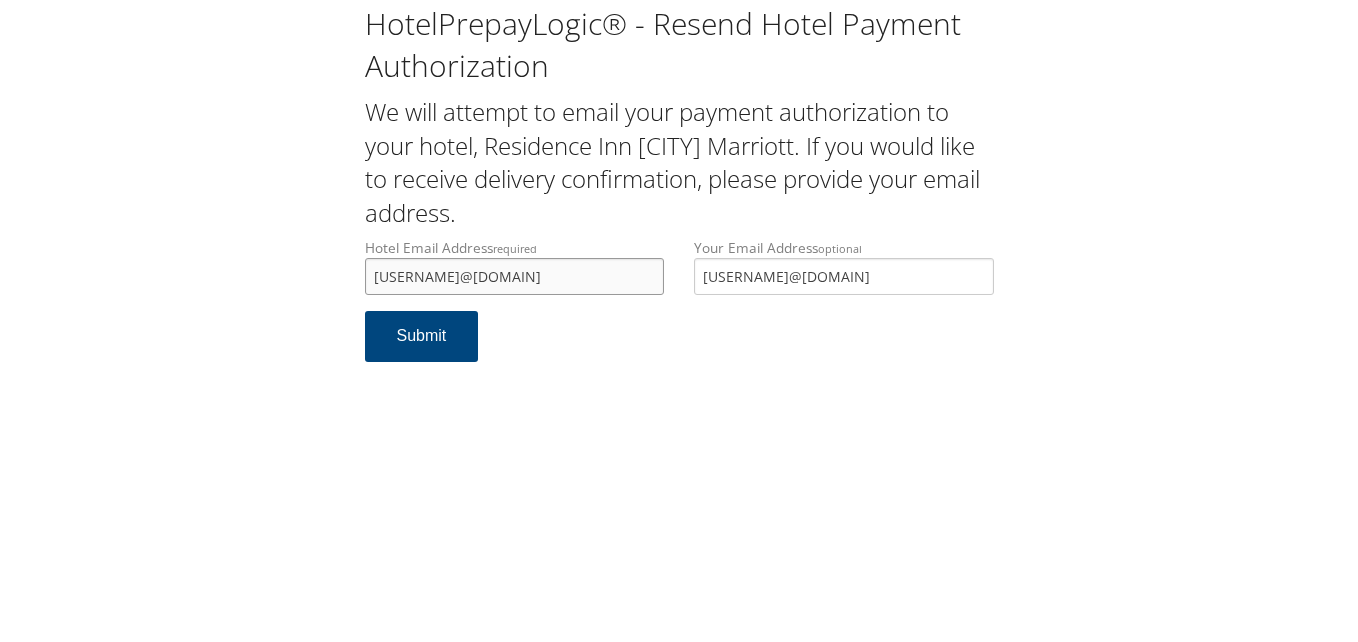 click on "[USERNAME]@[DOMAIN]" at bounding box center (515, 276) 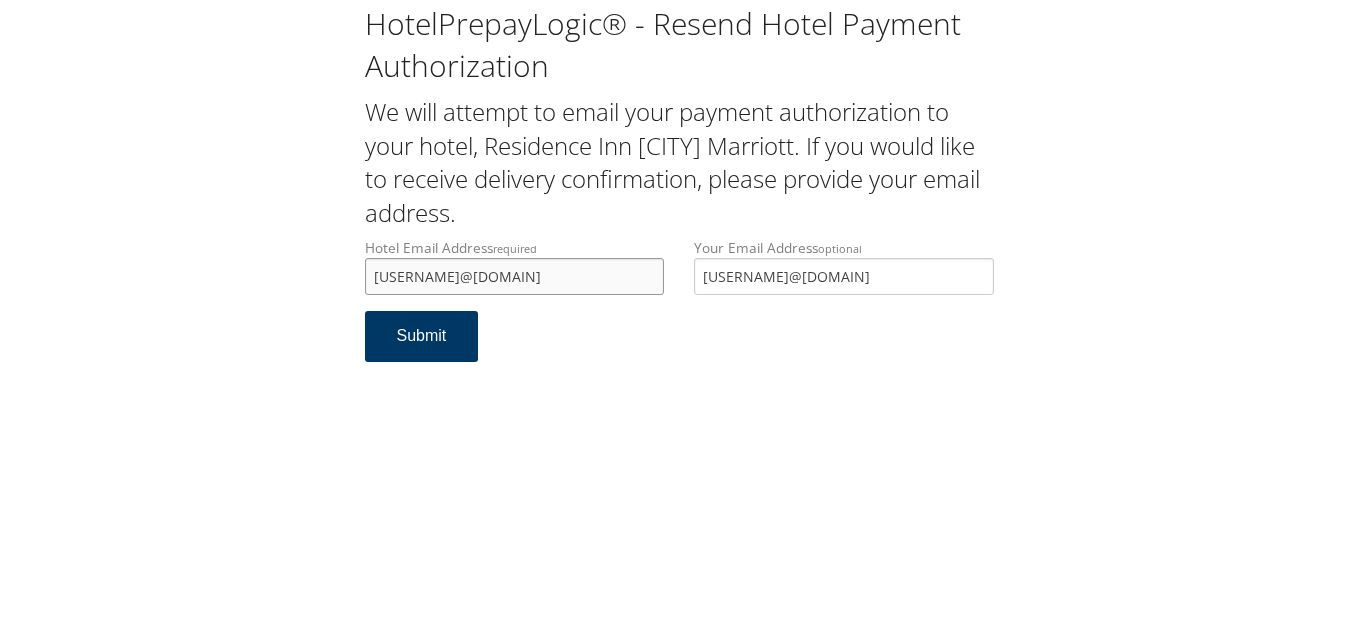 drag, startPoint x: 604, startPoint y: 275, endPoint x: 467, endPoint y: 359, distance: 160.70158 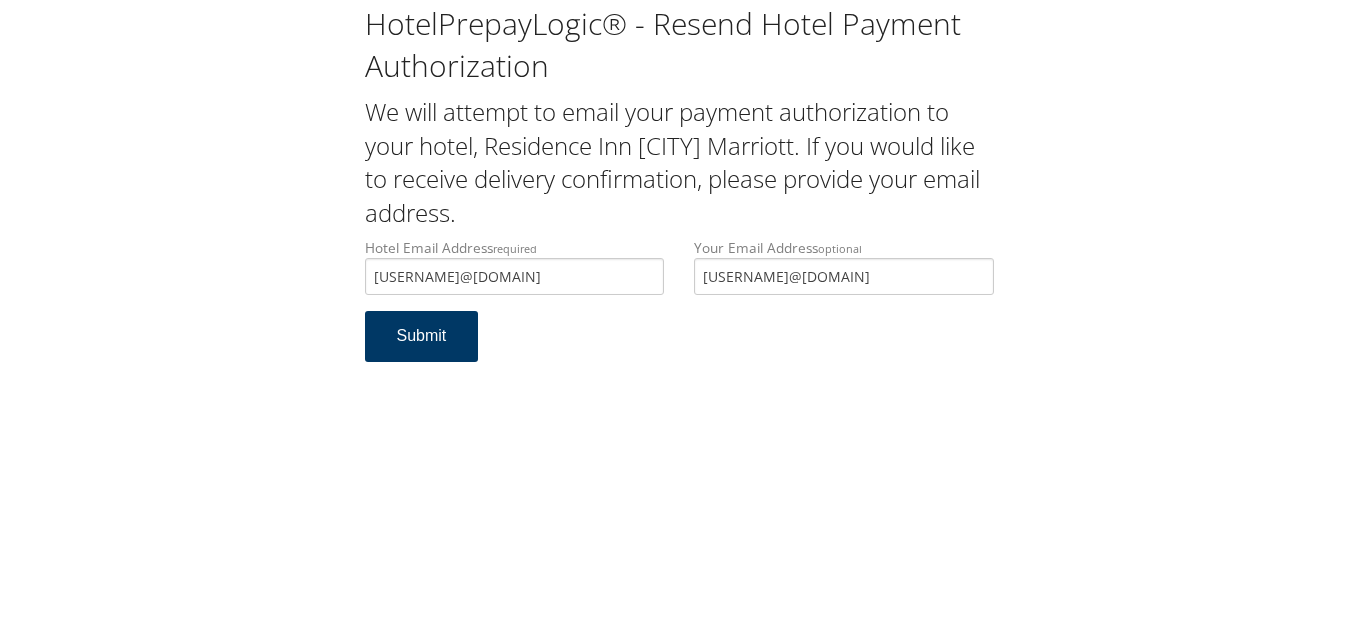 click on "Submit" at bounding box center [422, 336] 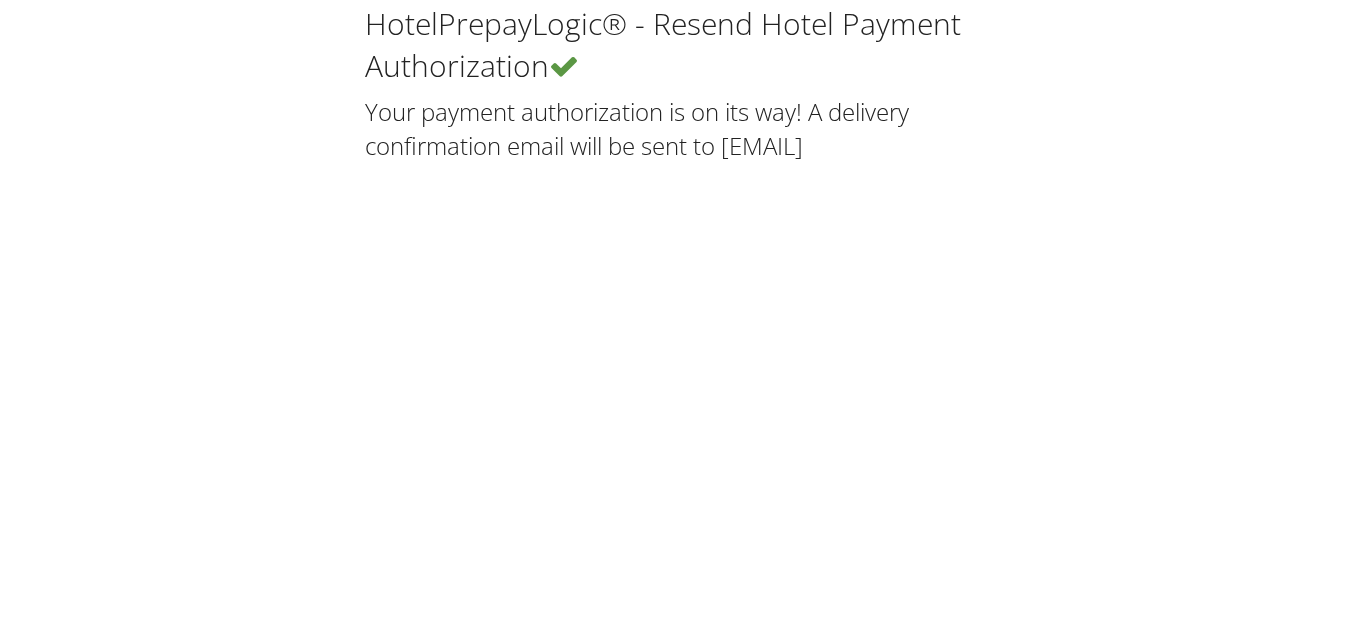 scroll, scrollTop: 0, scrollLeft: 0, axis: both 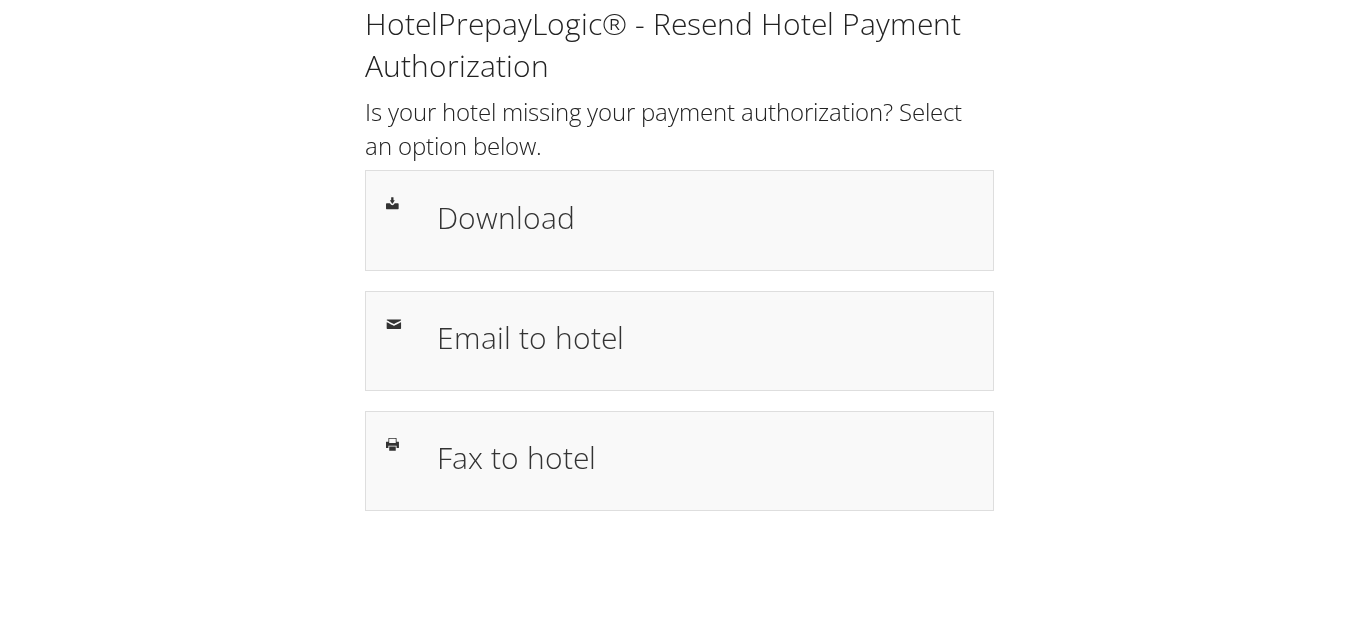 click on "Download" at bounding box center [705, 217] 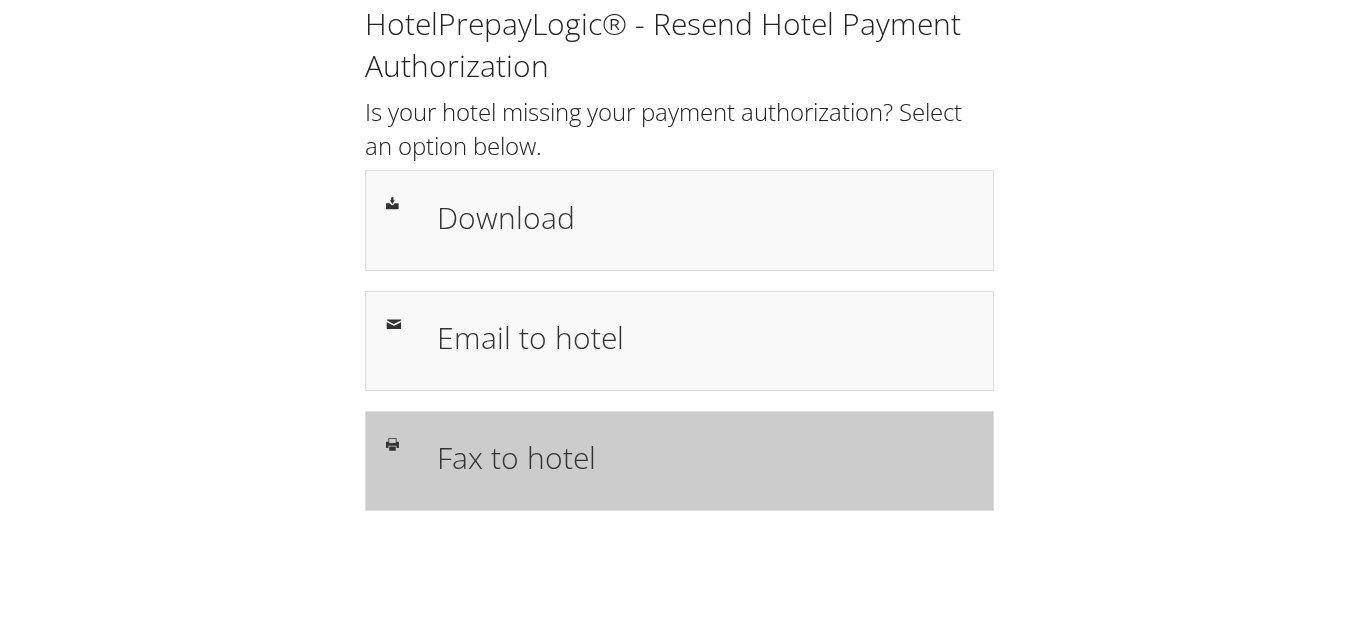 click on "Fax to hotel" at bounding box center (705, 457) 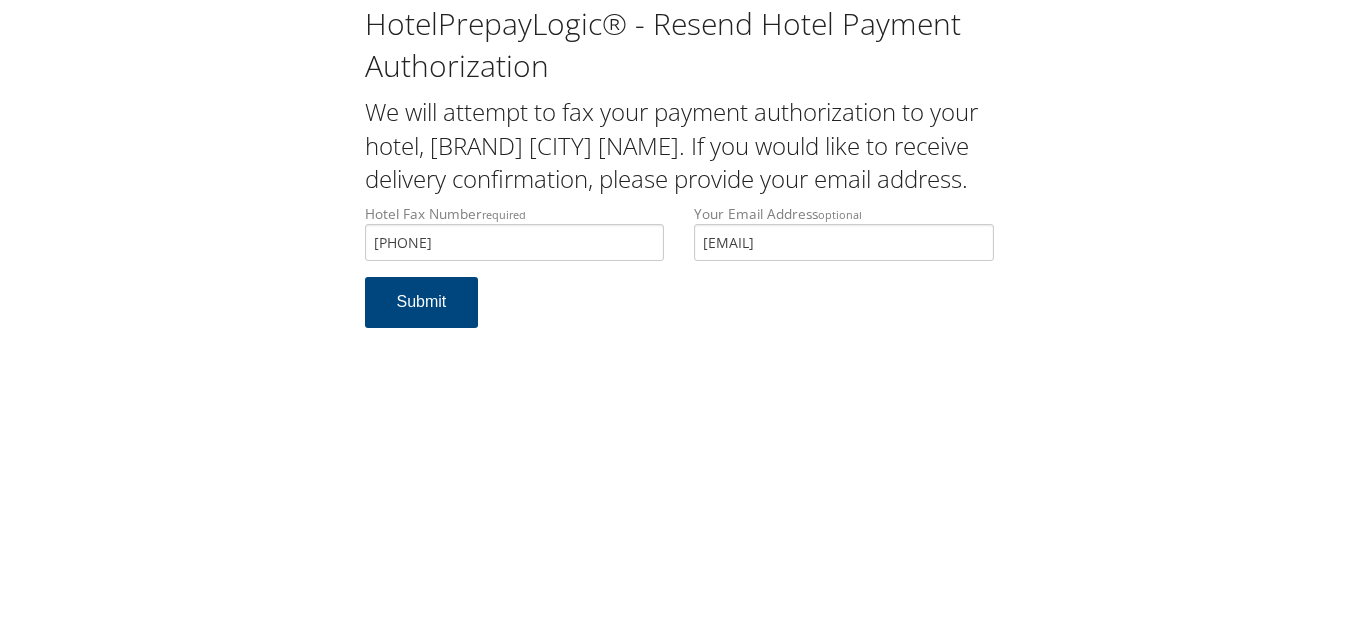scroll, scrollTop: 0, scrollLeft: 0, axis: both 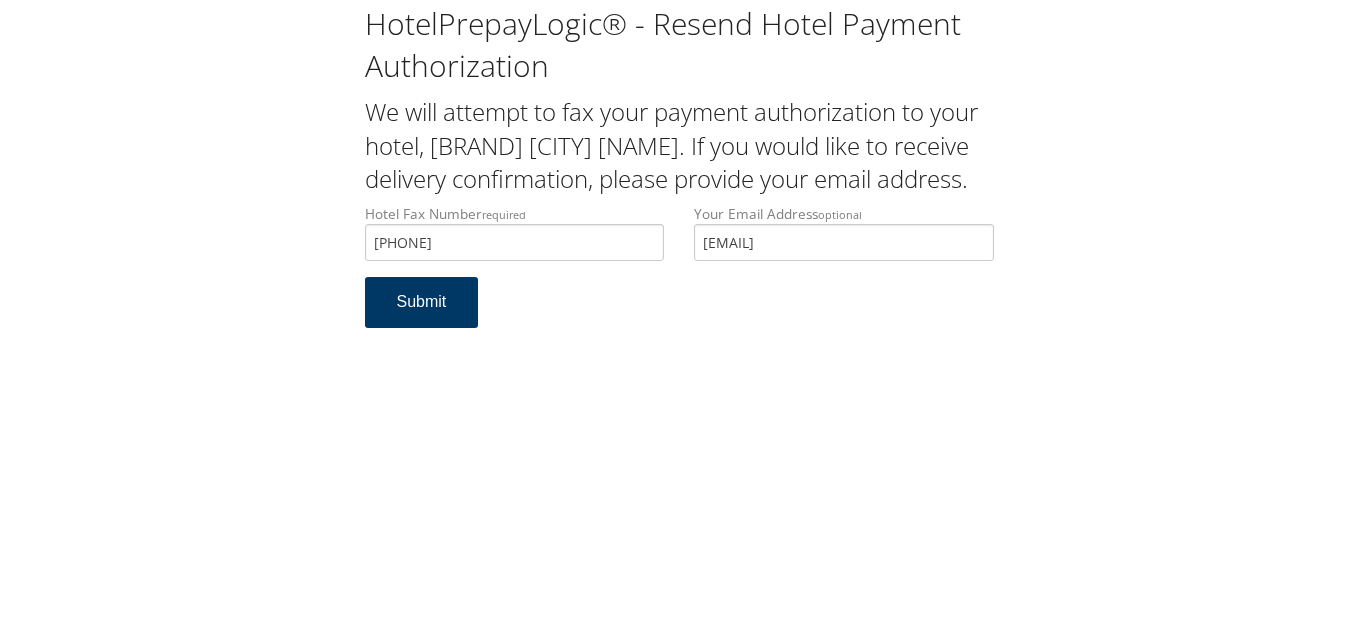 type on "843-545-5099" 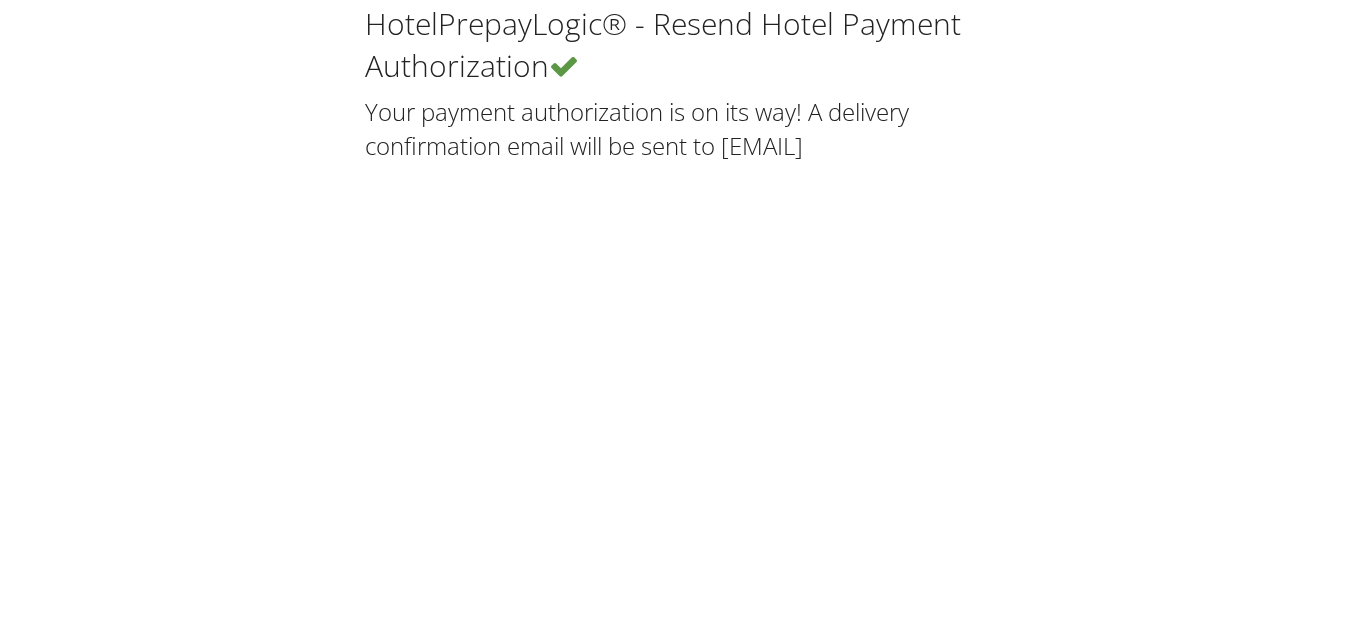 scroll, scrollTop: 0, scrollLeft: 0, axis: both 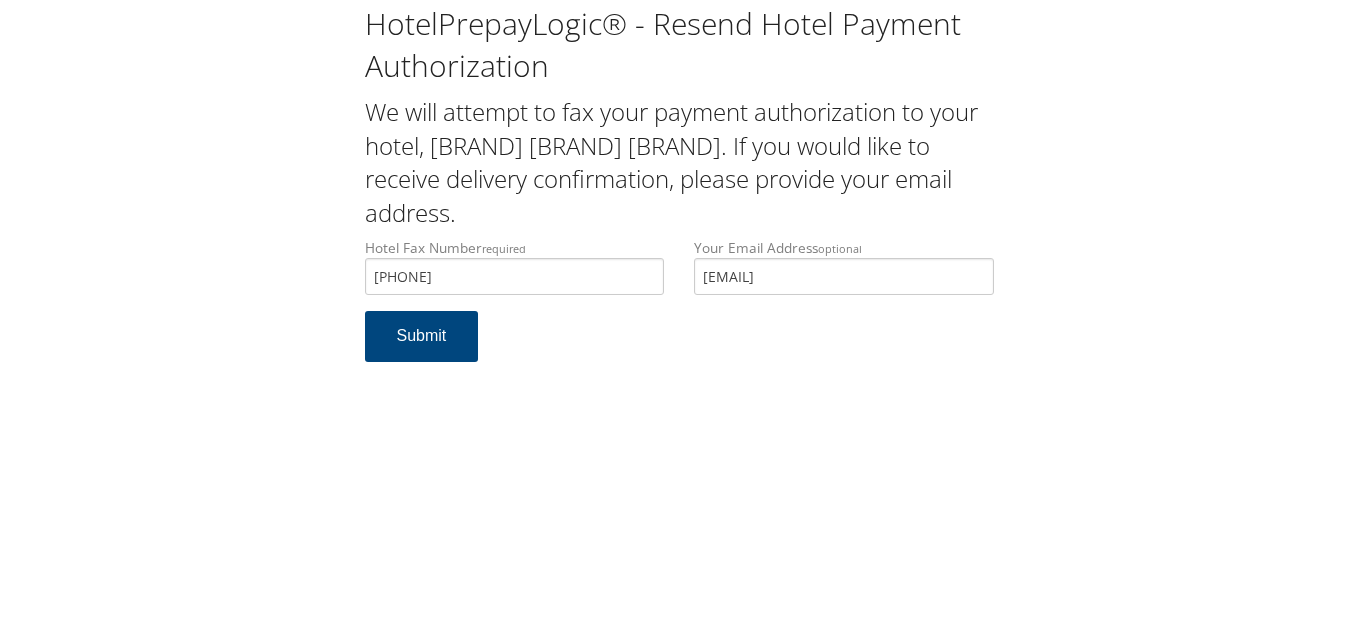 click on "Hotel Fax Number  required
843-545-5099
Hotel fax number is required
Your Email Address  optional
jnicholson@coastalcarolinarehab.com
Submit" at bounding box center (679, 310) 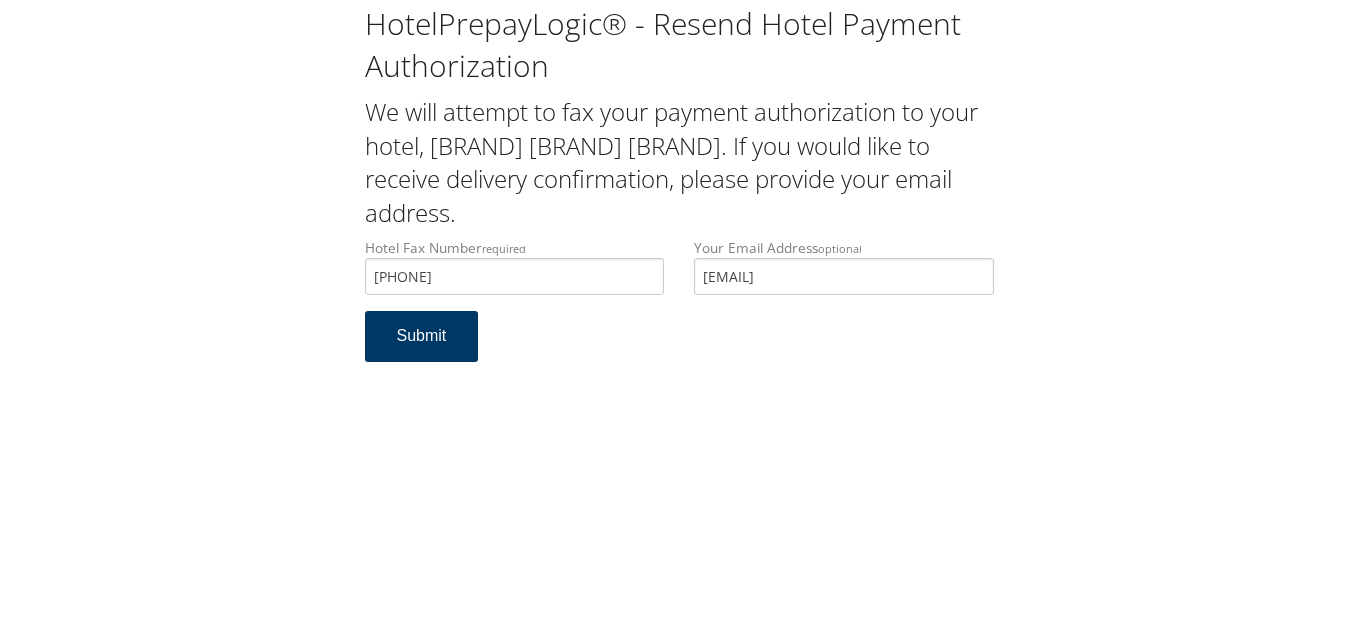 click on "Submit" at bounding box center (422, 336) 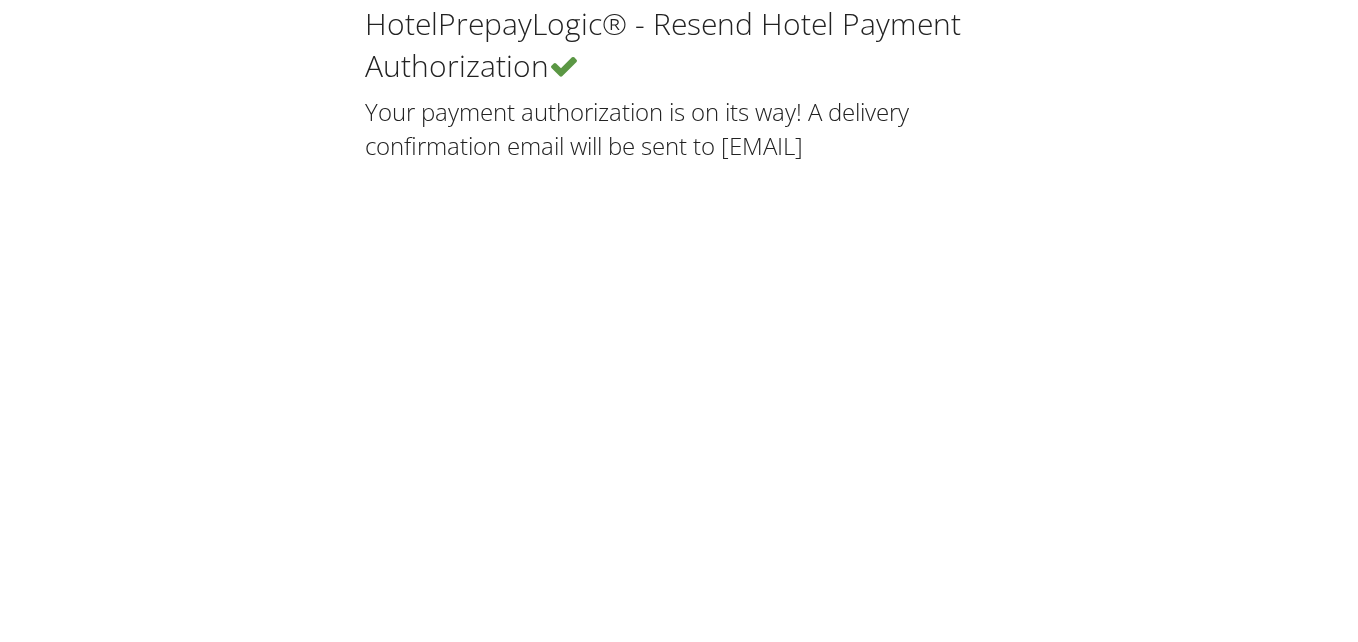 scroll, scrollTop: 0, scrollLeft: 0, axis: both 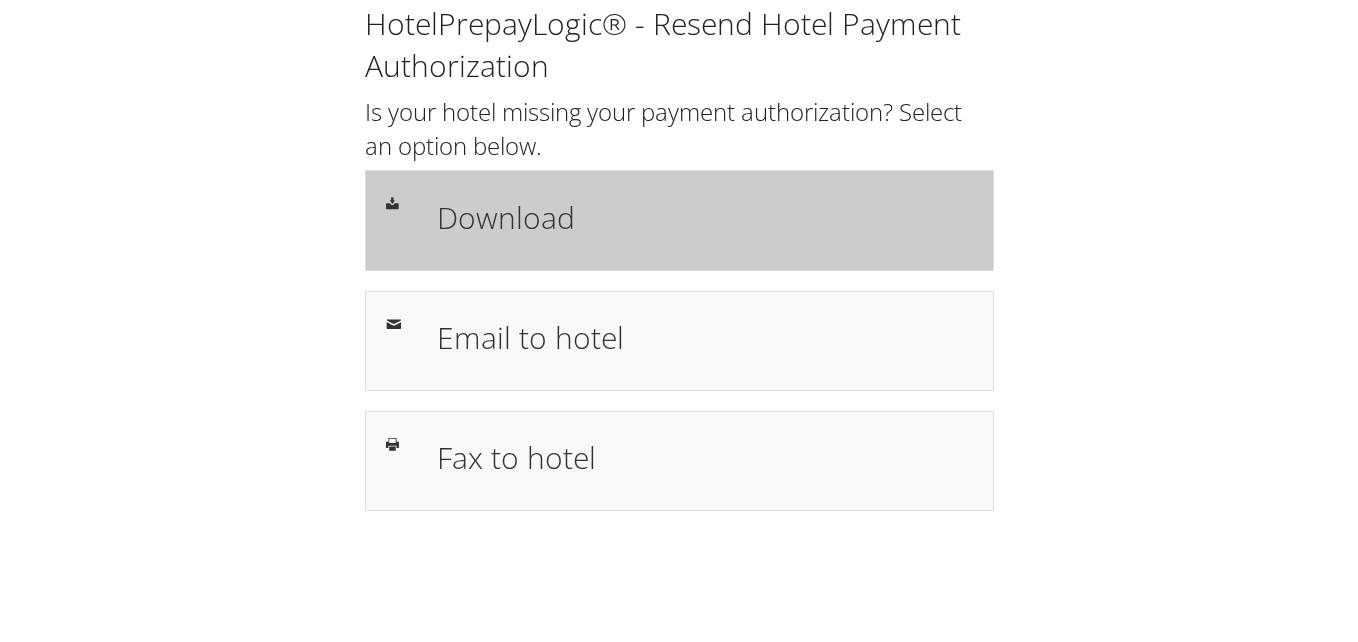 click on "Download" at bounding box center (705, 217) 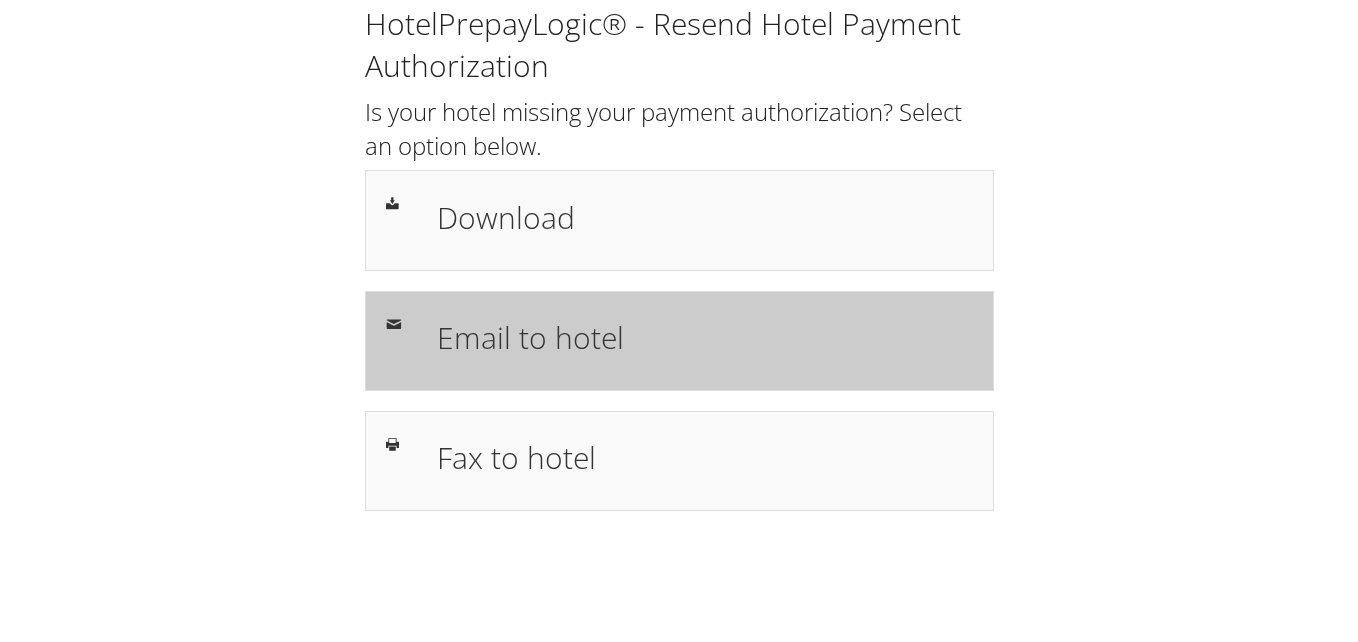 click on "Email to hotel" at bounding box center (705, 337) 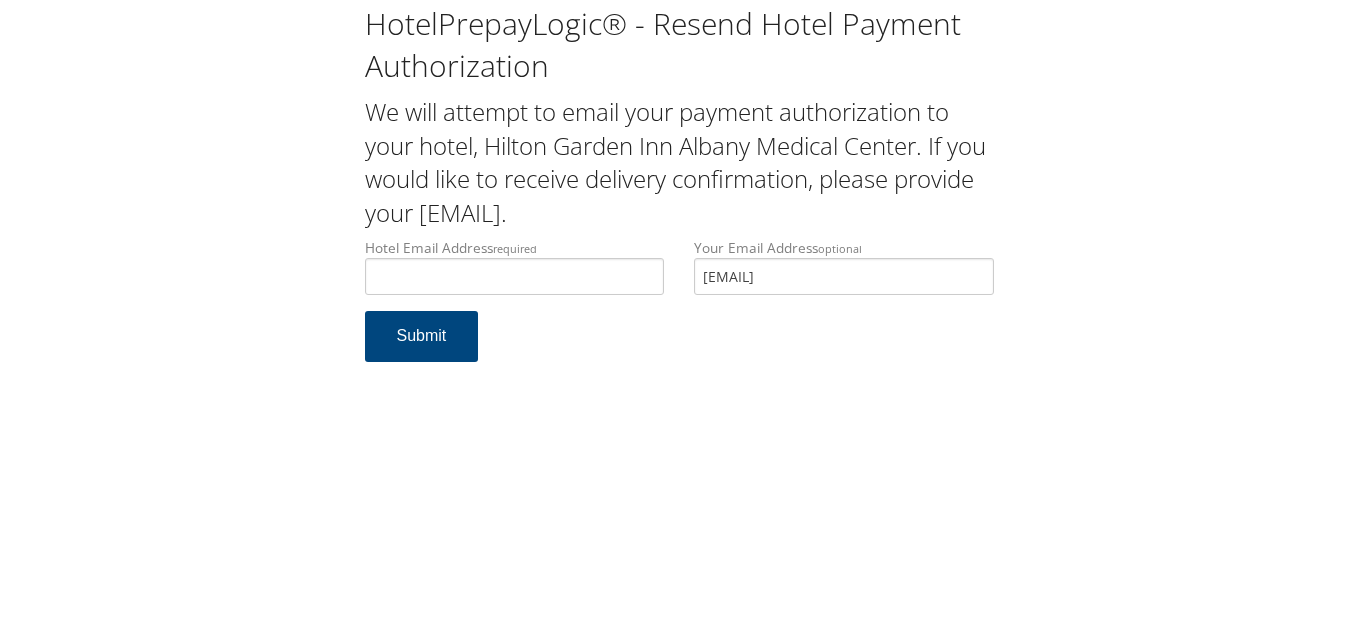 scroll, scrollTop: 0, scrollLeft: 0, axis: both 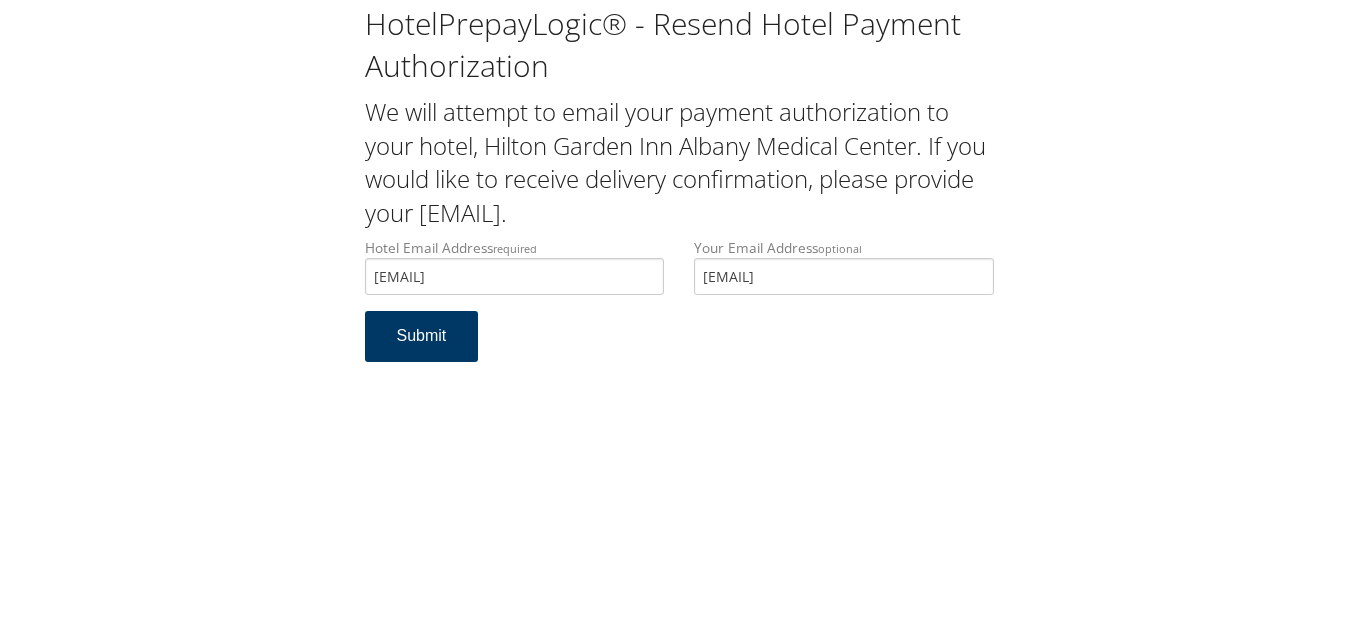 type on "[EMAIL]" 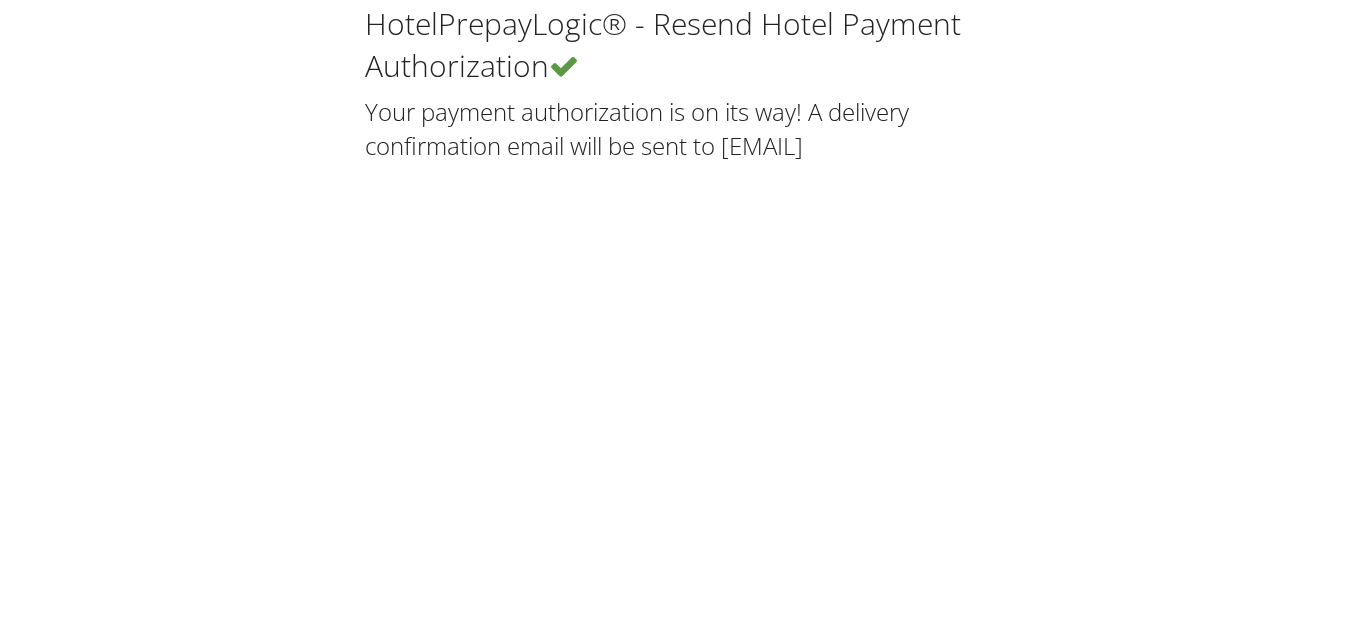 scroll, scrollTop: 0, scrollLeft: 0, axis: both 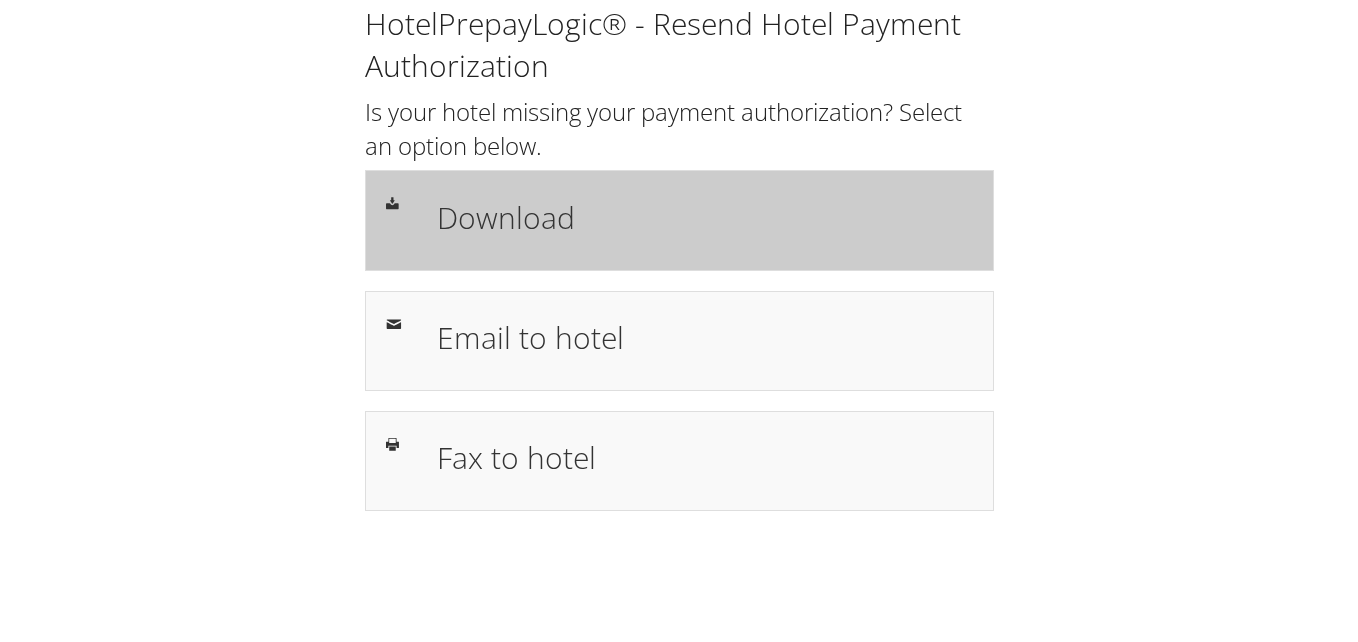 drag, startPoint x: 0, startPoint y: 0, endPoint x: 530, endPoint y: 219, distance: 573.46405 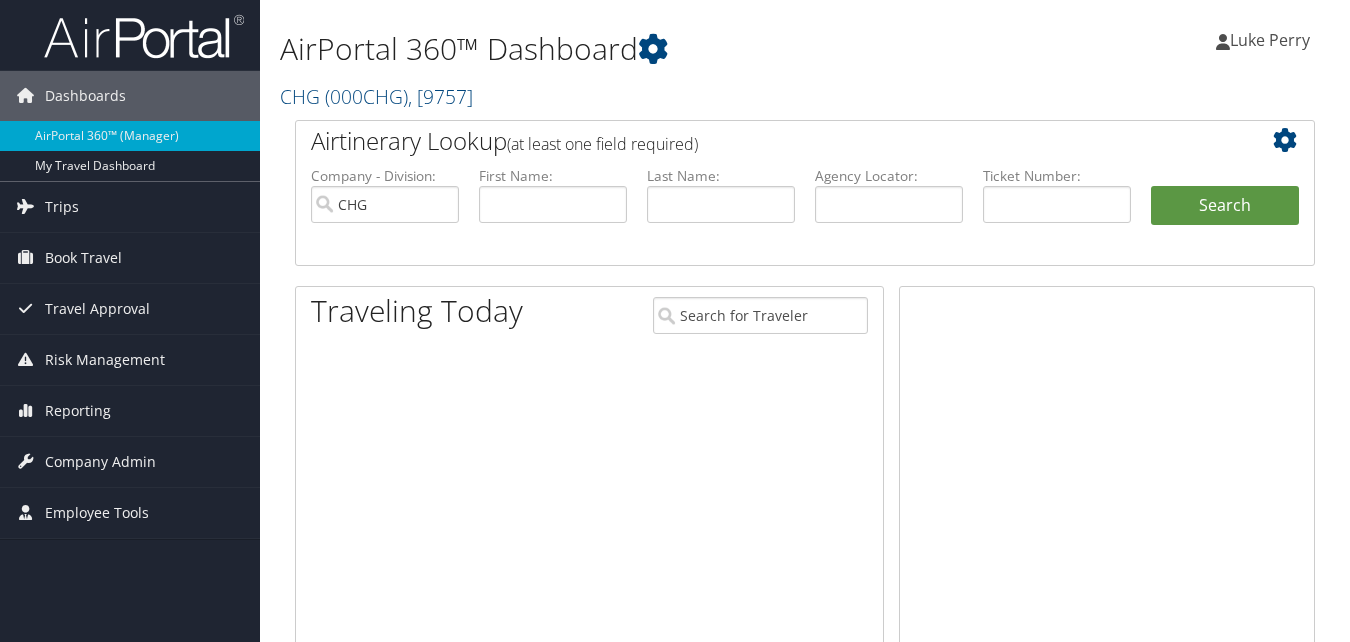 scroll, scrollTop: 0, scrollLeft: 0, axis: both 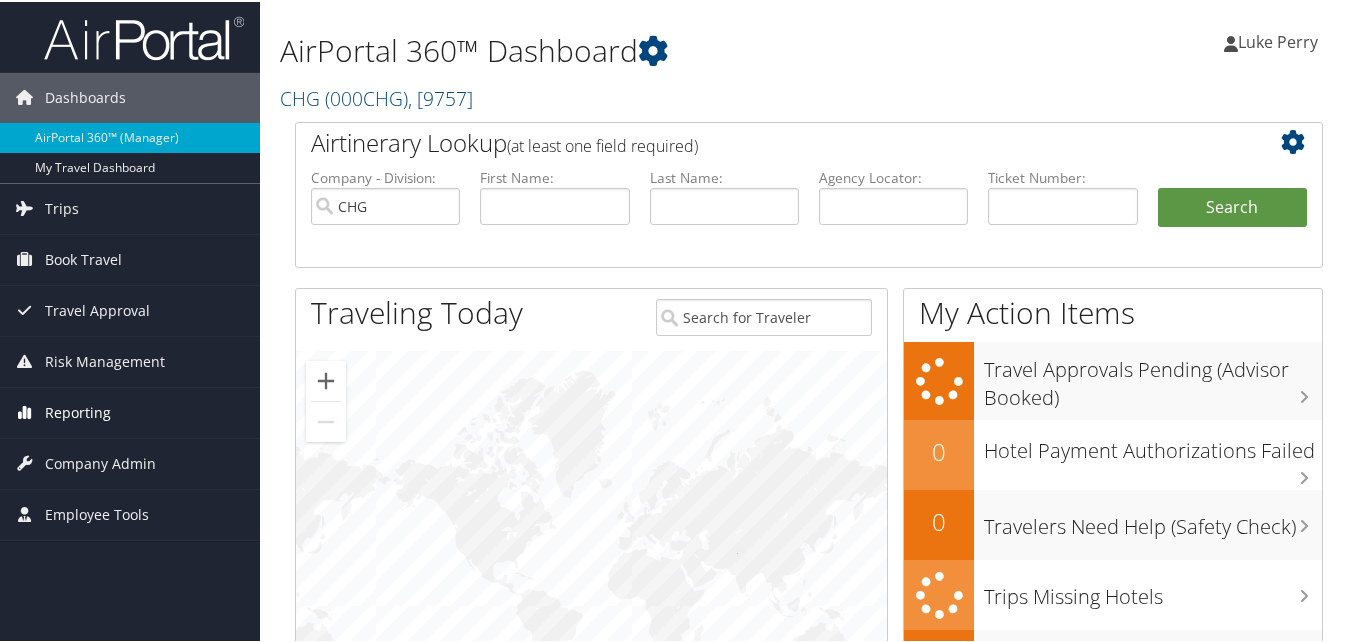 click on "Reporting" at bounding box center [78, 411] 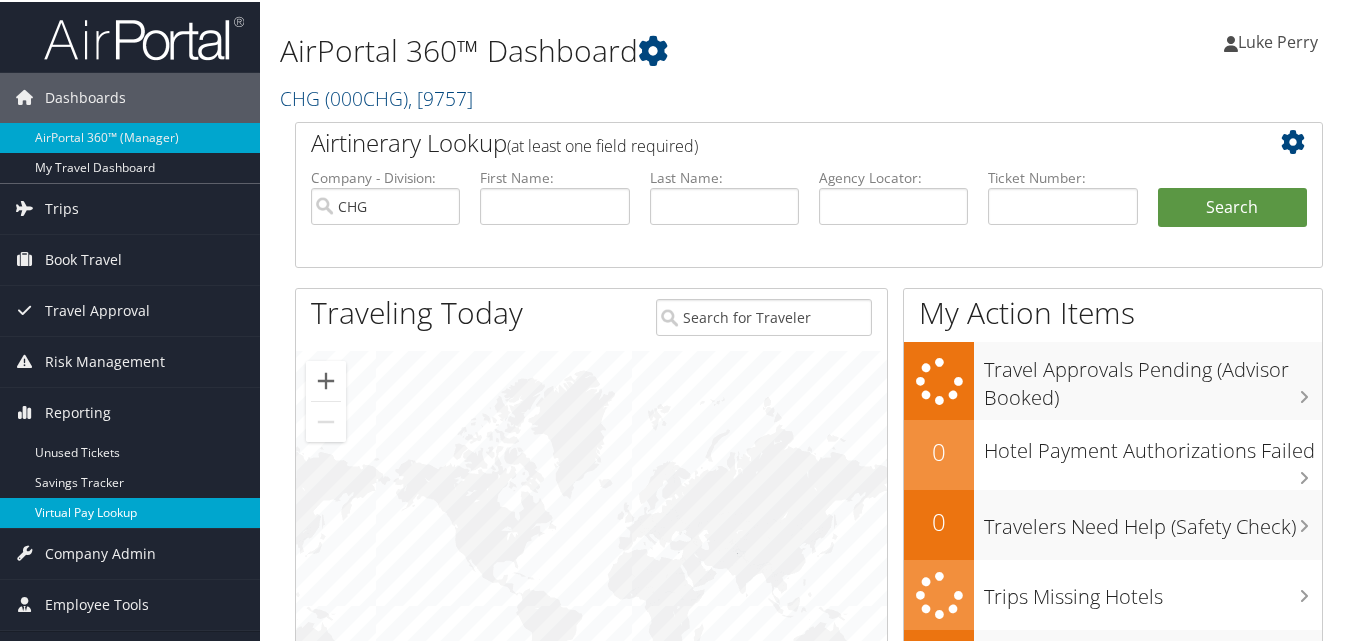 click on "Virtual Pay Lookup" at bounding box center [130, 511] 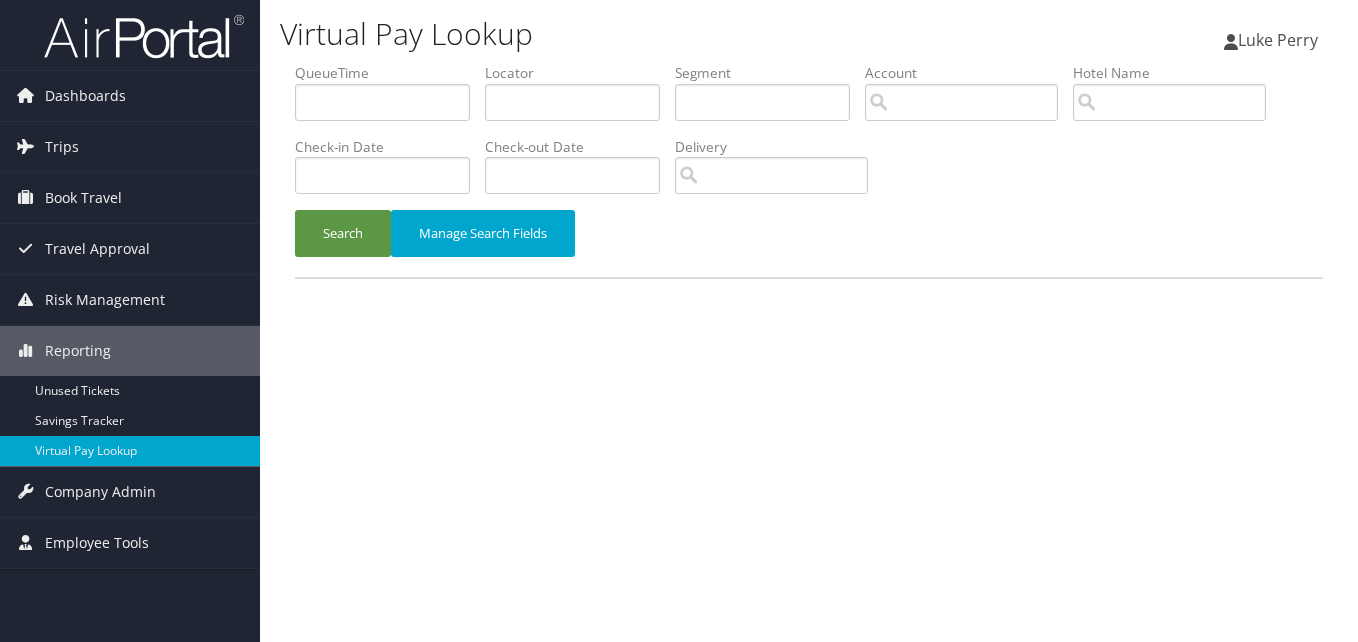 scroll, scrollTop: 0, scrollLeft: 0, axis: both 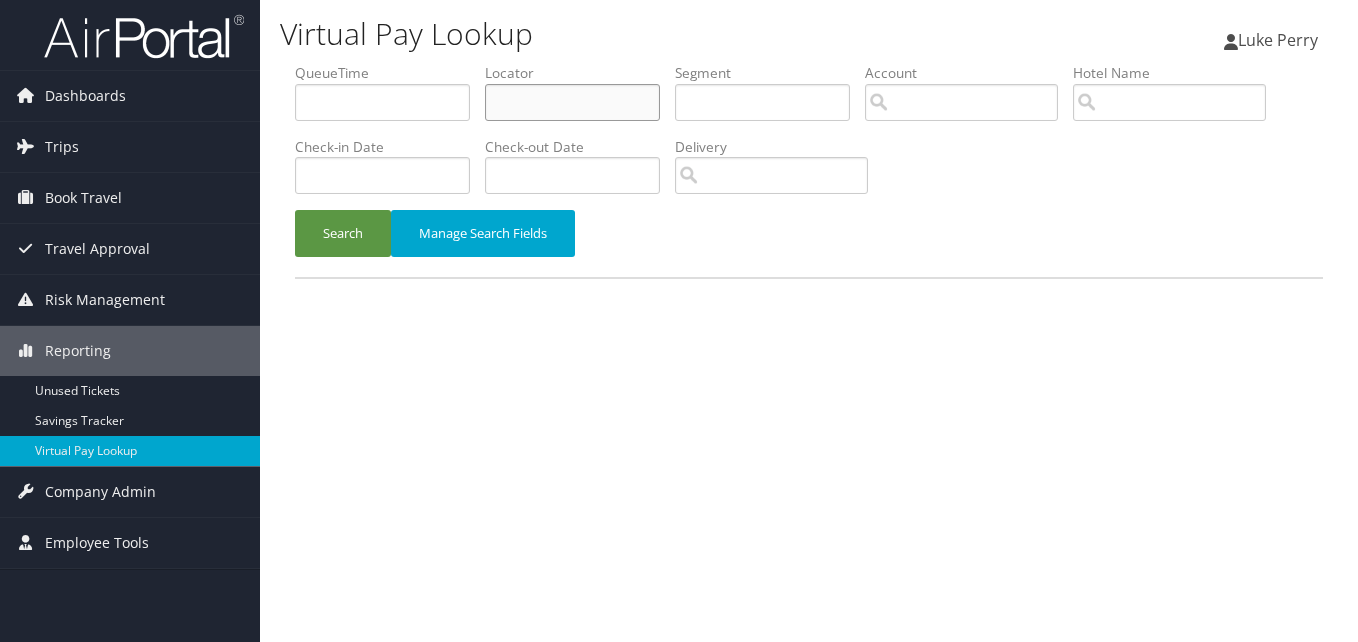 click at bounding box center [572, 102] 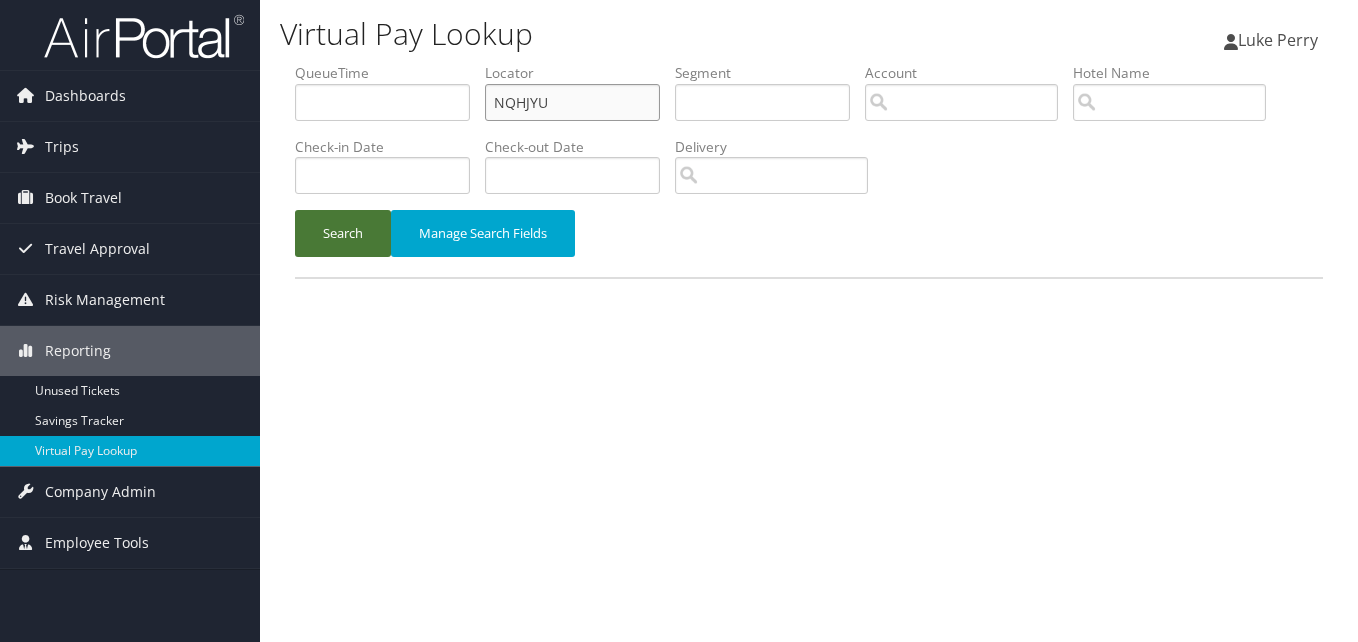 type on "NQHJYU" 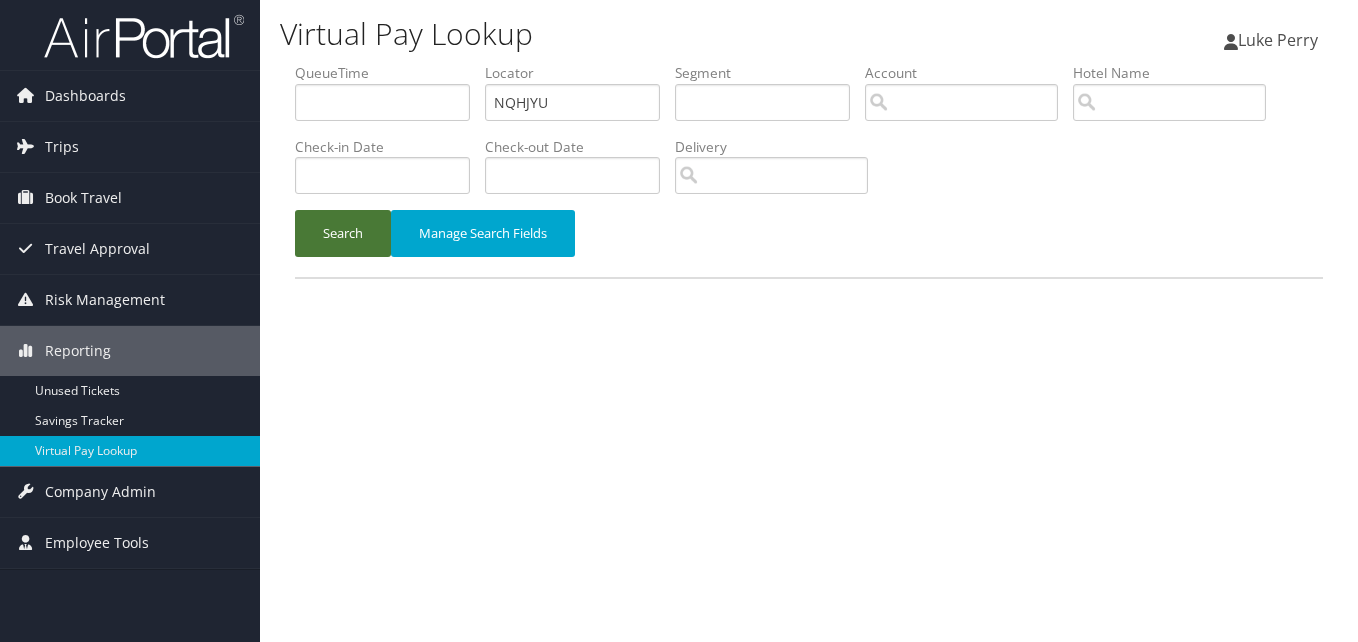 click on "Search" at bounding box center [343, 233] 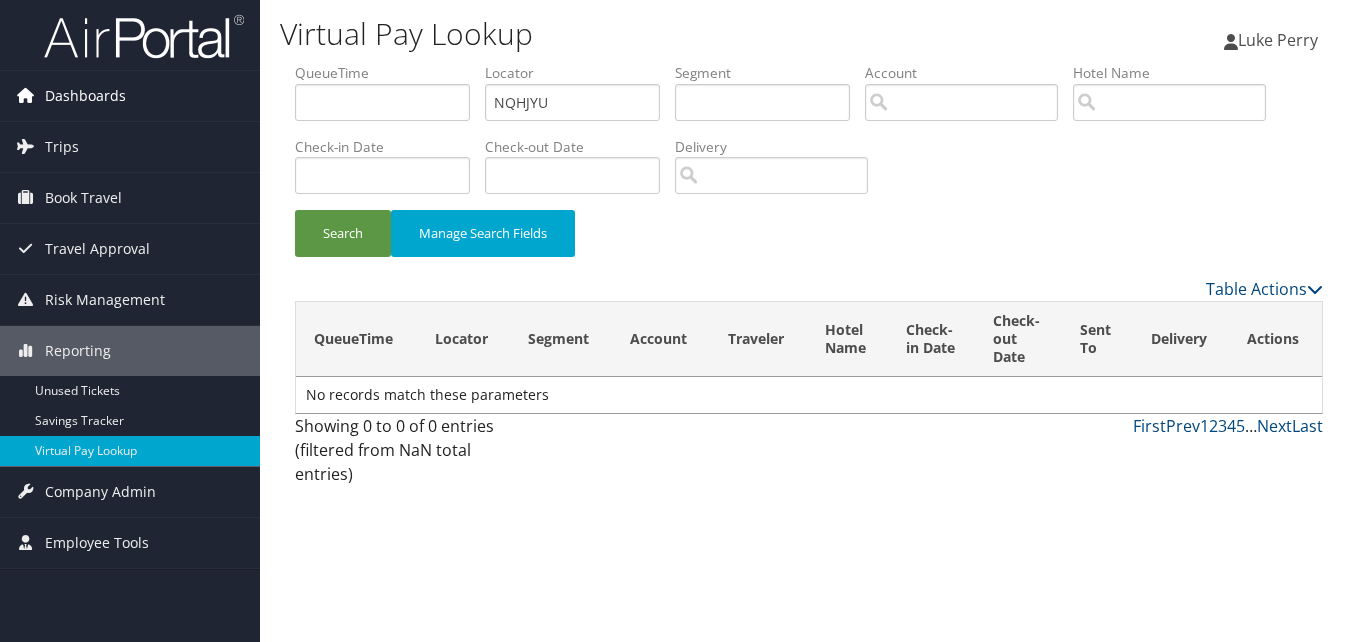 click on "Dashboards" at bounding box center [85, 96] 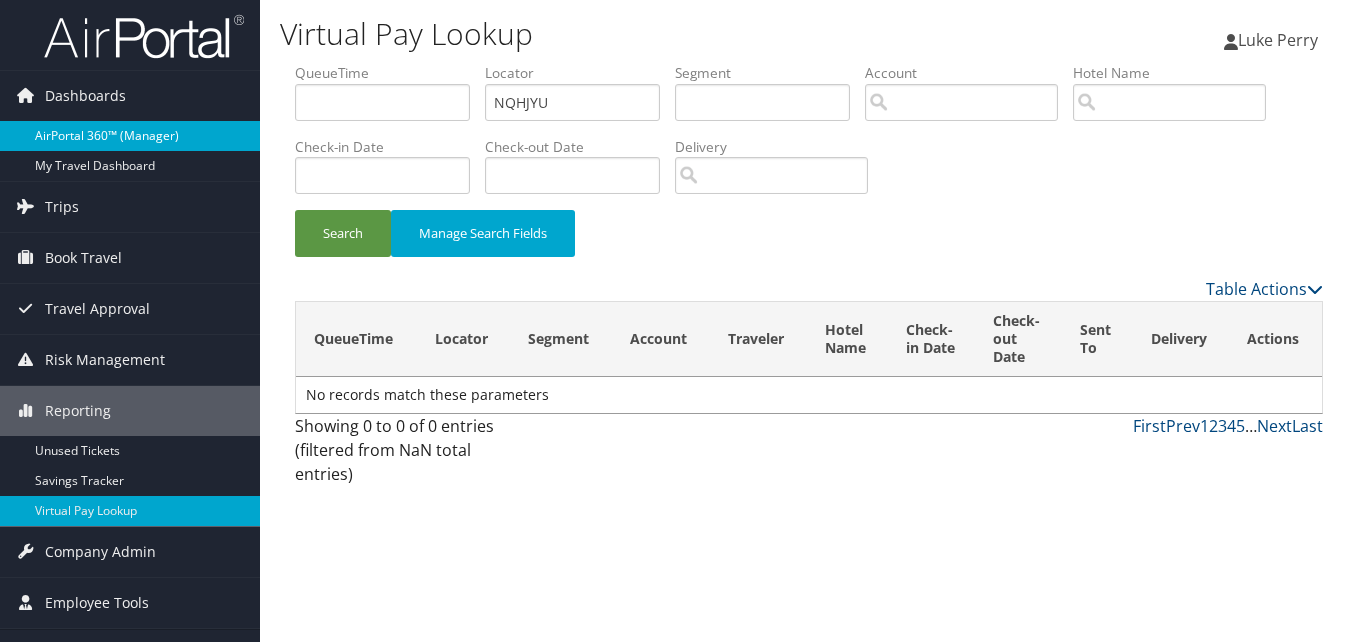 click on "AirPortal 360™ (Manager)" at bounding box center [130, 136] 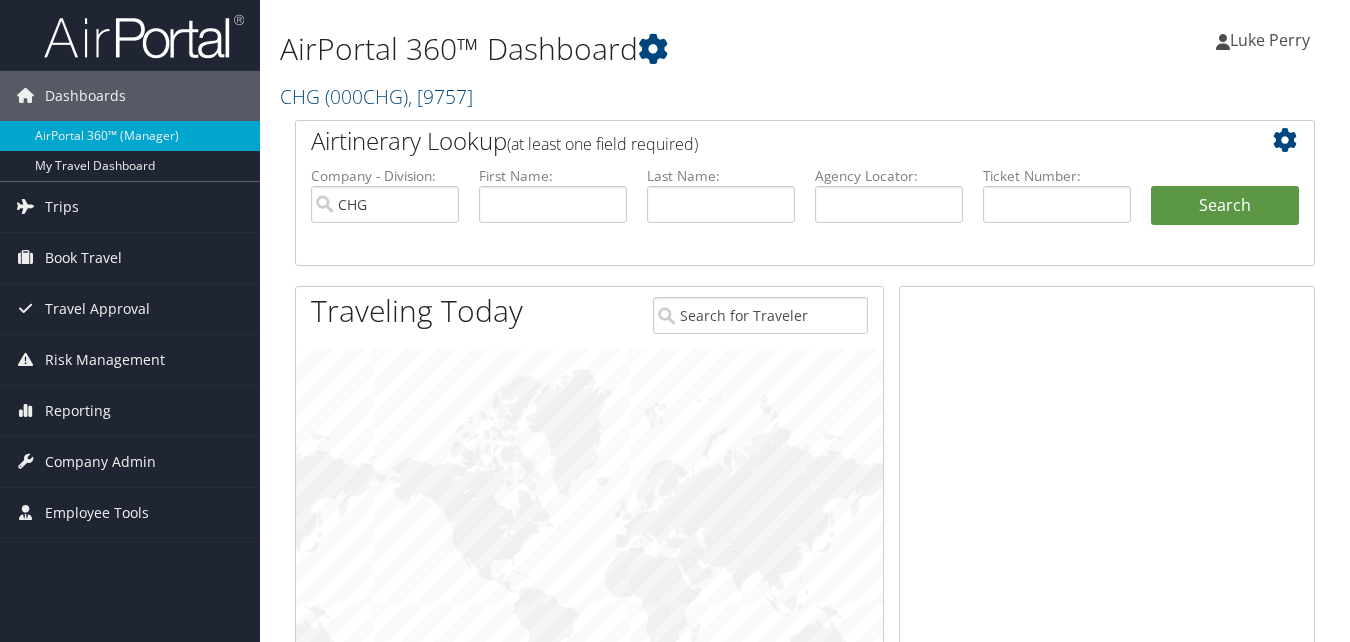 scroll, scrollTop: 0, scrollLeft: 0, axis: both 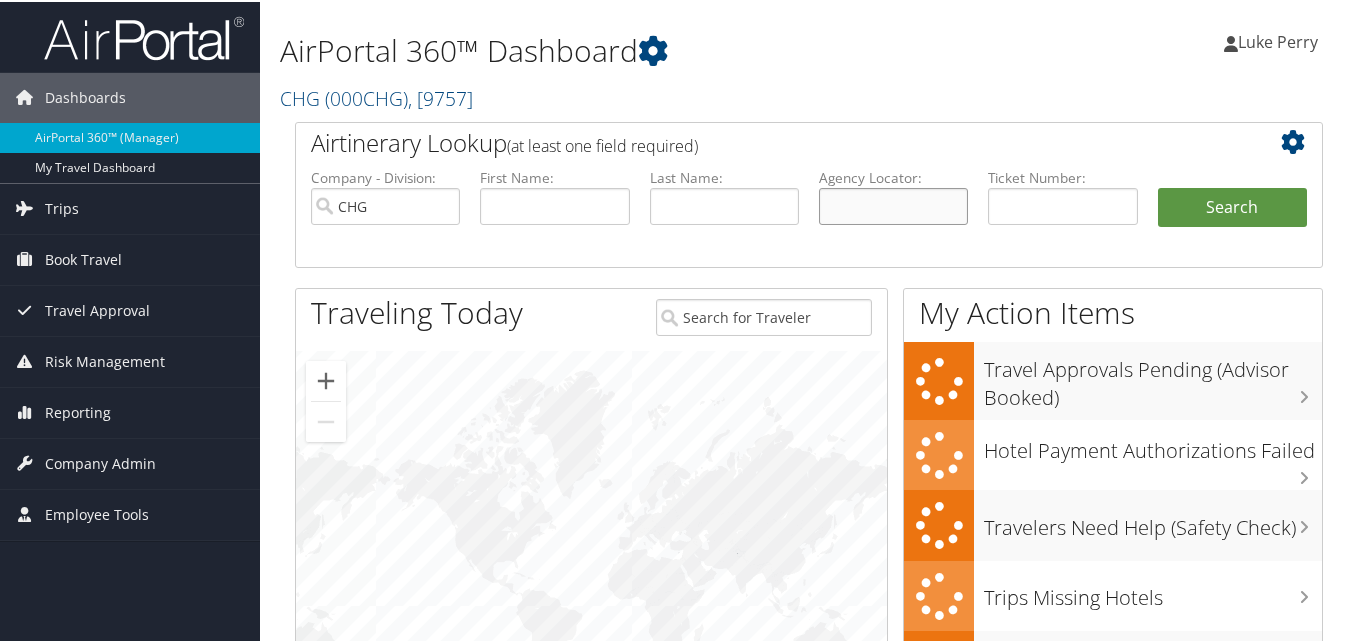 click at bounding box center [893, 204] 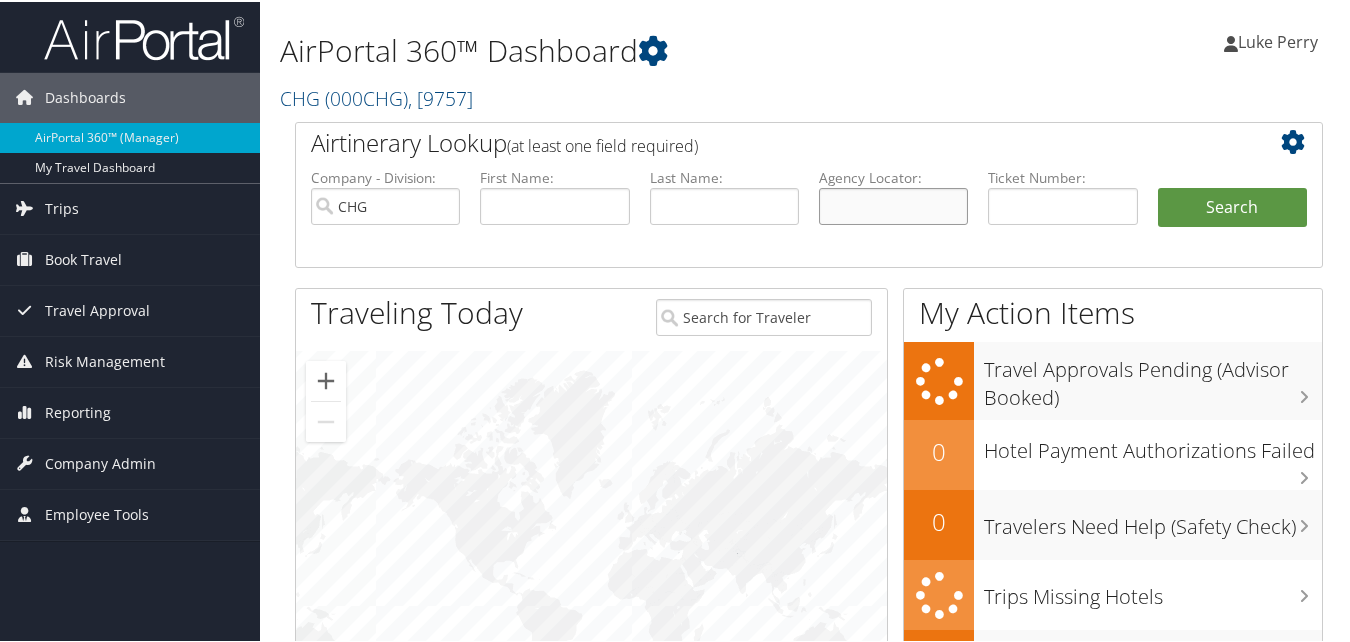 paste on "NQHJYU" 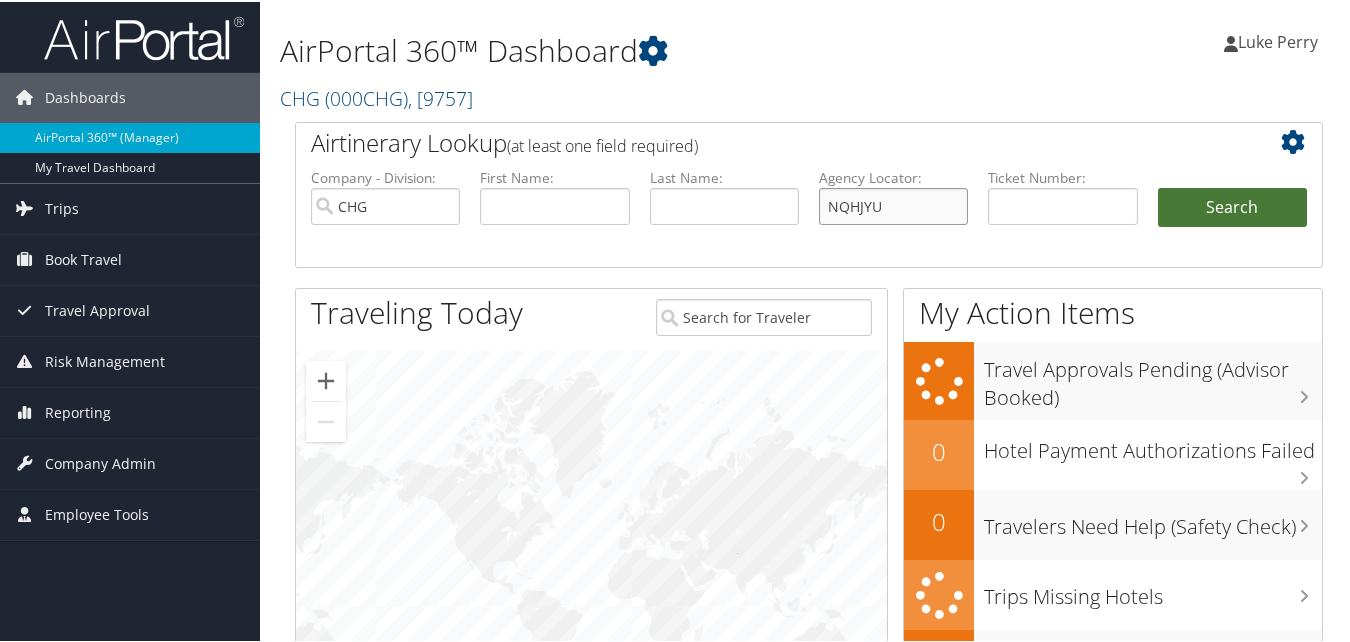 type on "NQHJYU" 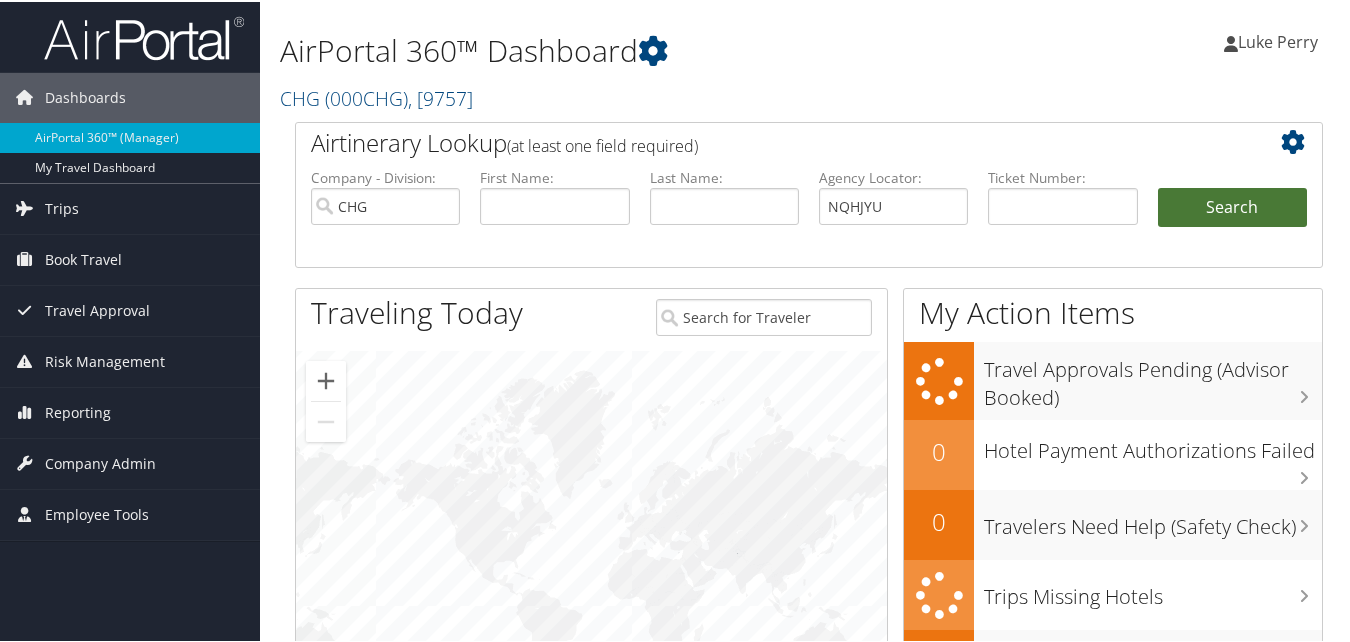 click on "Search" at bounding box center (1232, 206) 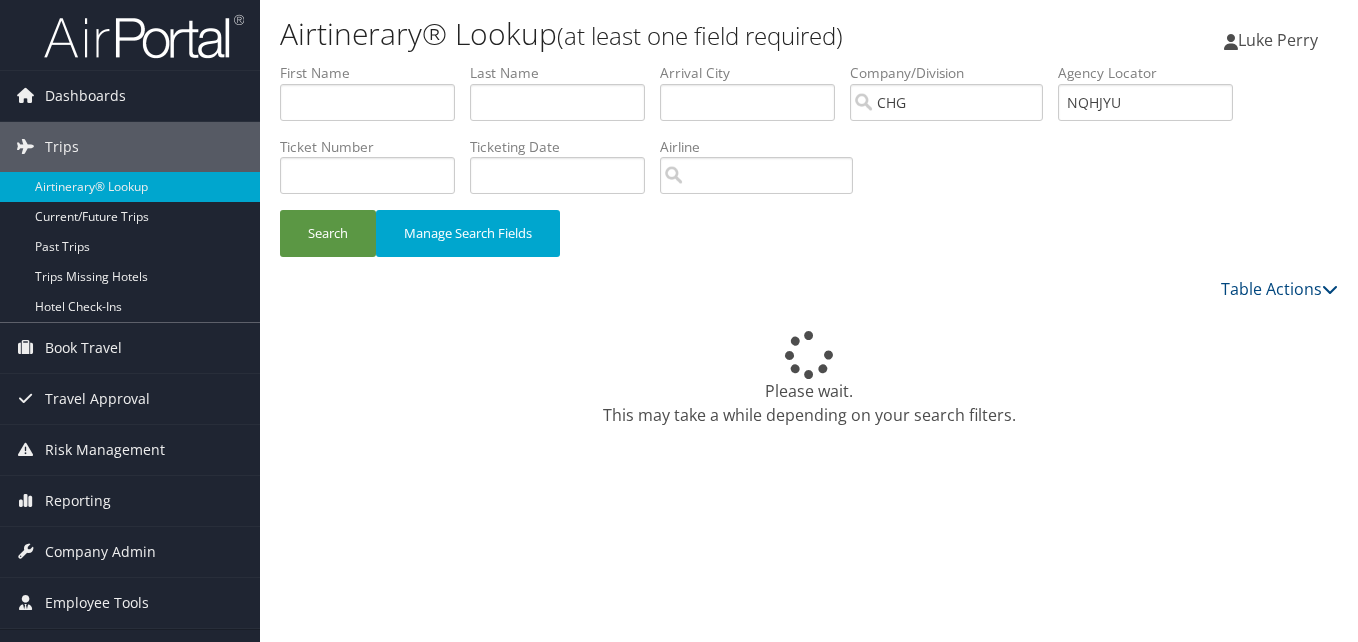 scroll, scrollTop: 0, scrollLeft: 0, axis: both 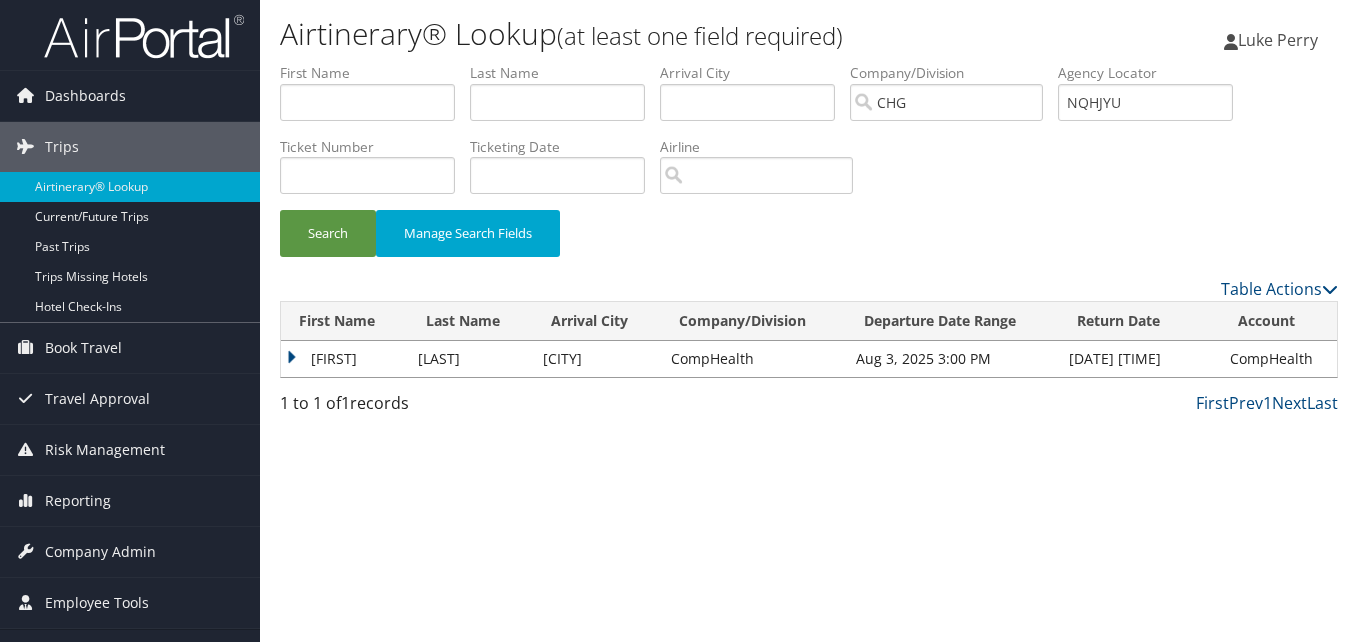 click on "[FIRST]" at bounding box center [344, 359] 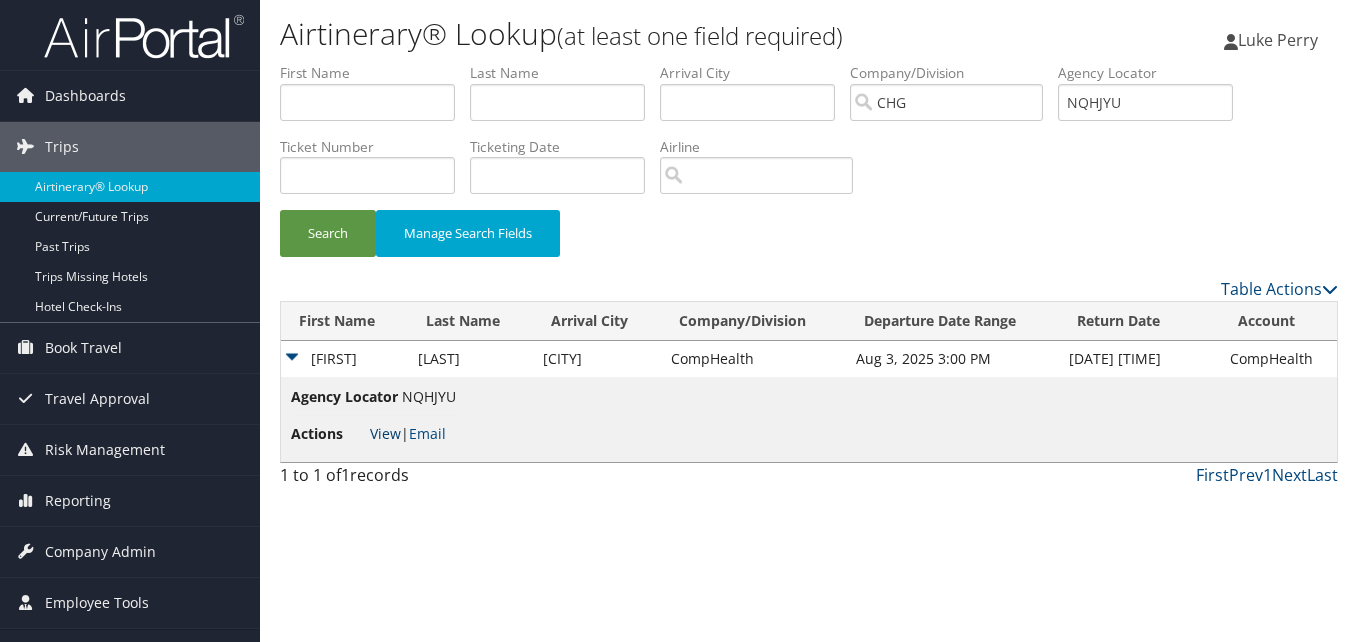 click on "View" at bounding box center [385, 433] 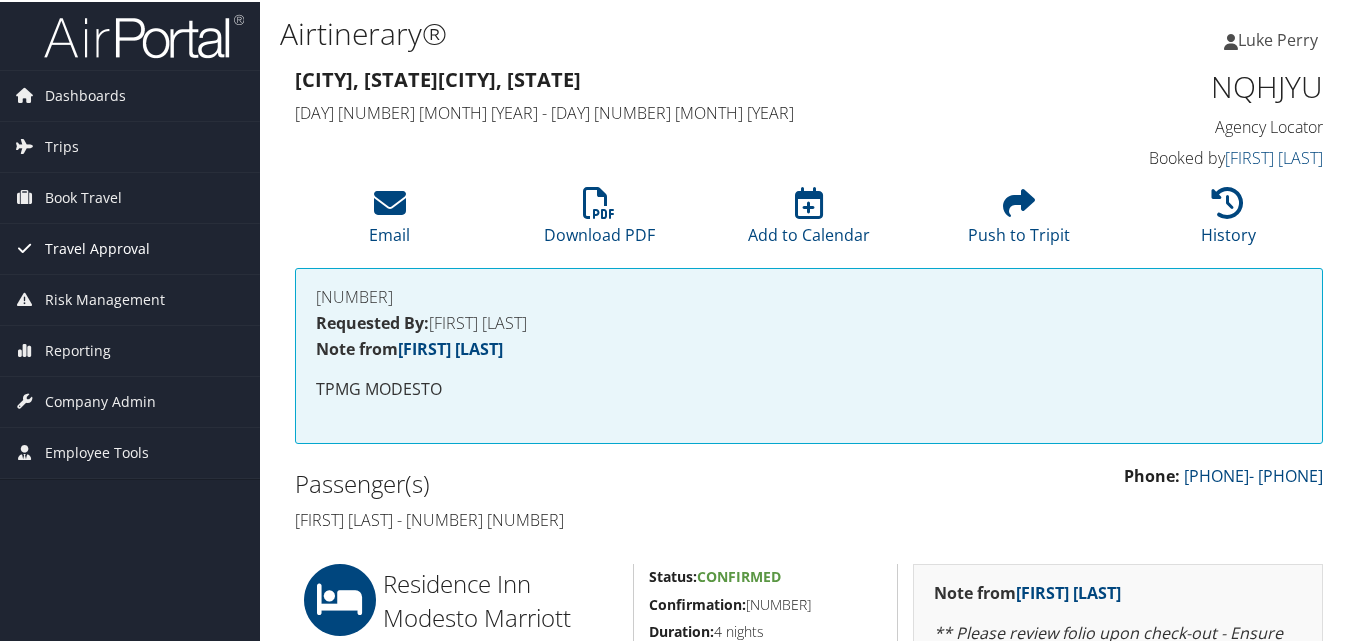 scroll, scrollTop: 0, scrollLeft: 0, axis: both 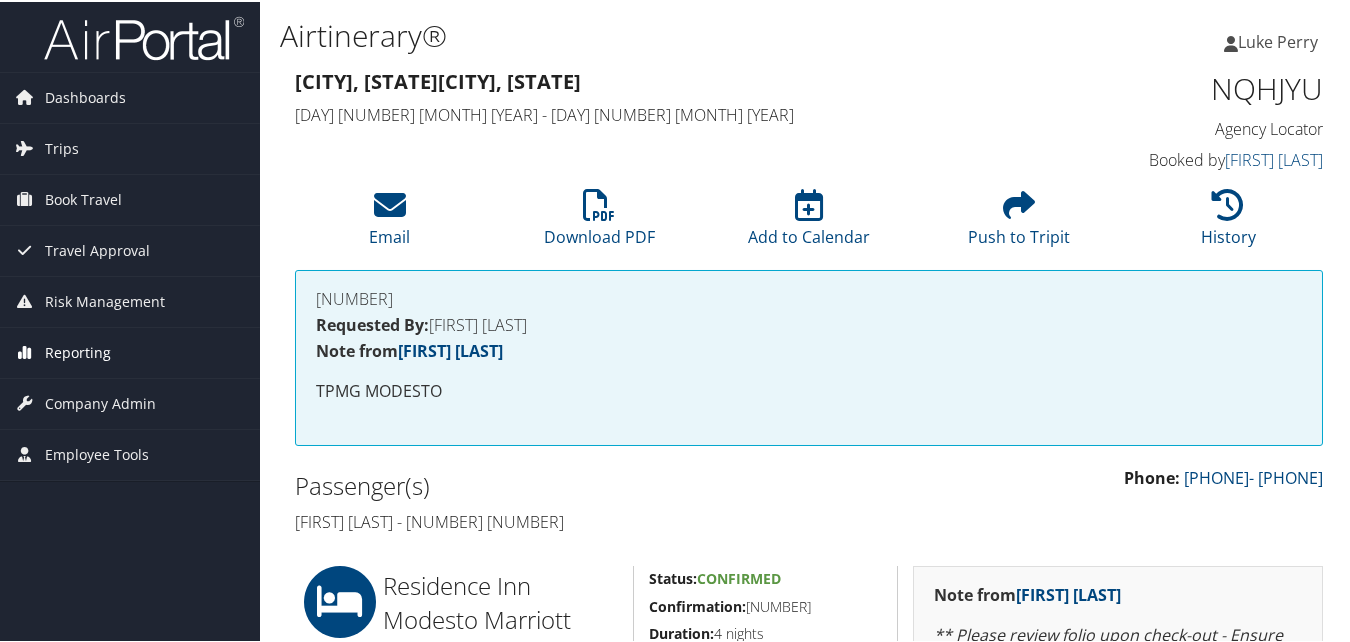 drag, startPoint x: 85, startPoint y: 353, endPoint x: 86, endPoint y: 364, distance: 11.045361 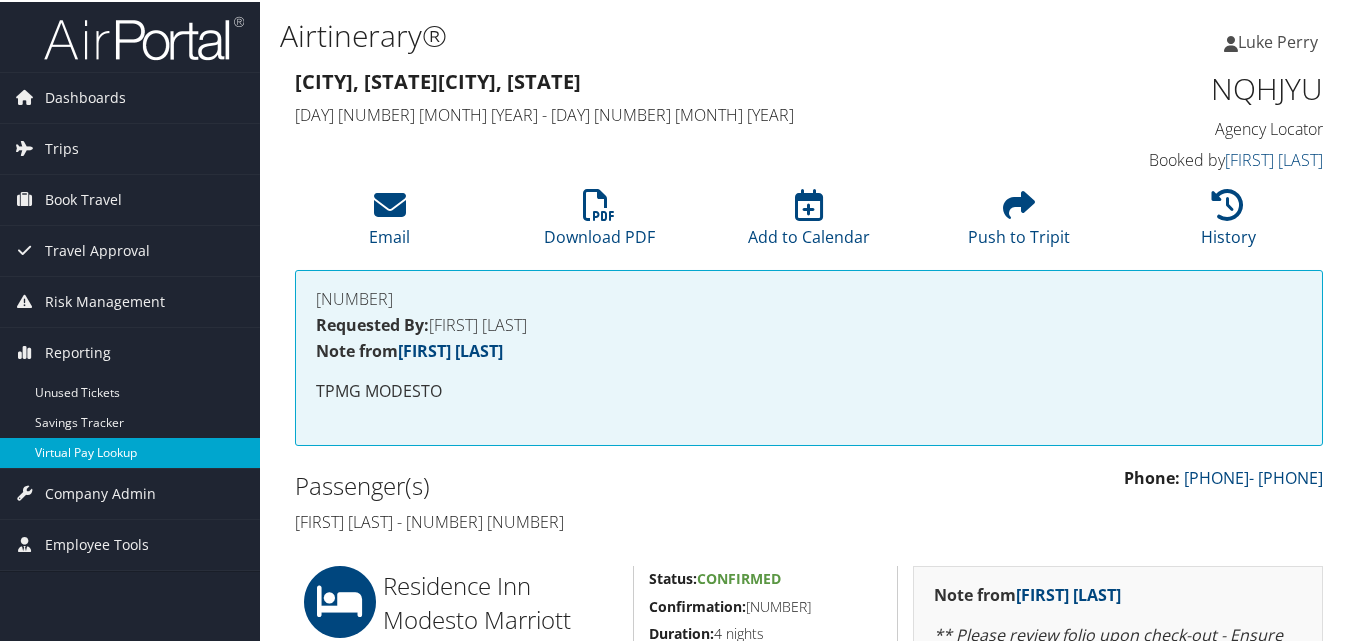 click on "Virtual Pay Lookup" at bounding box center [130, 451] 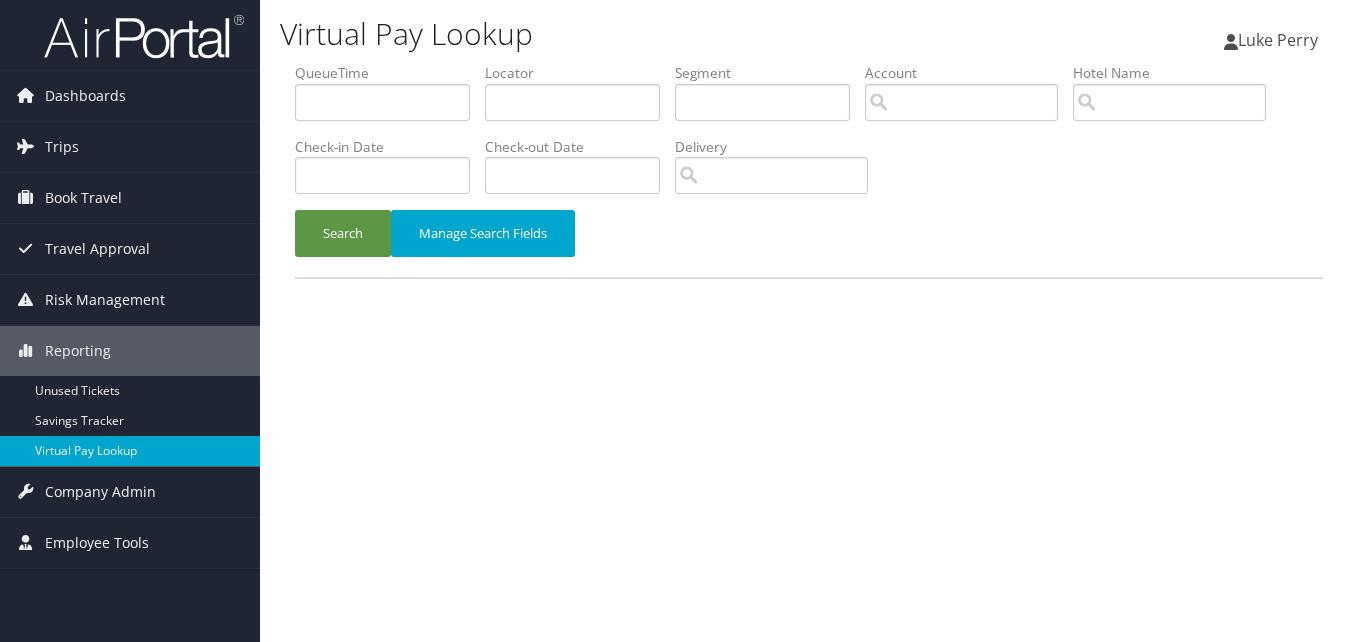 scroll, scrollTop: 0, scrollLeft: 0, axis: both 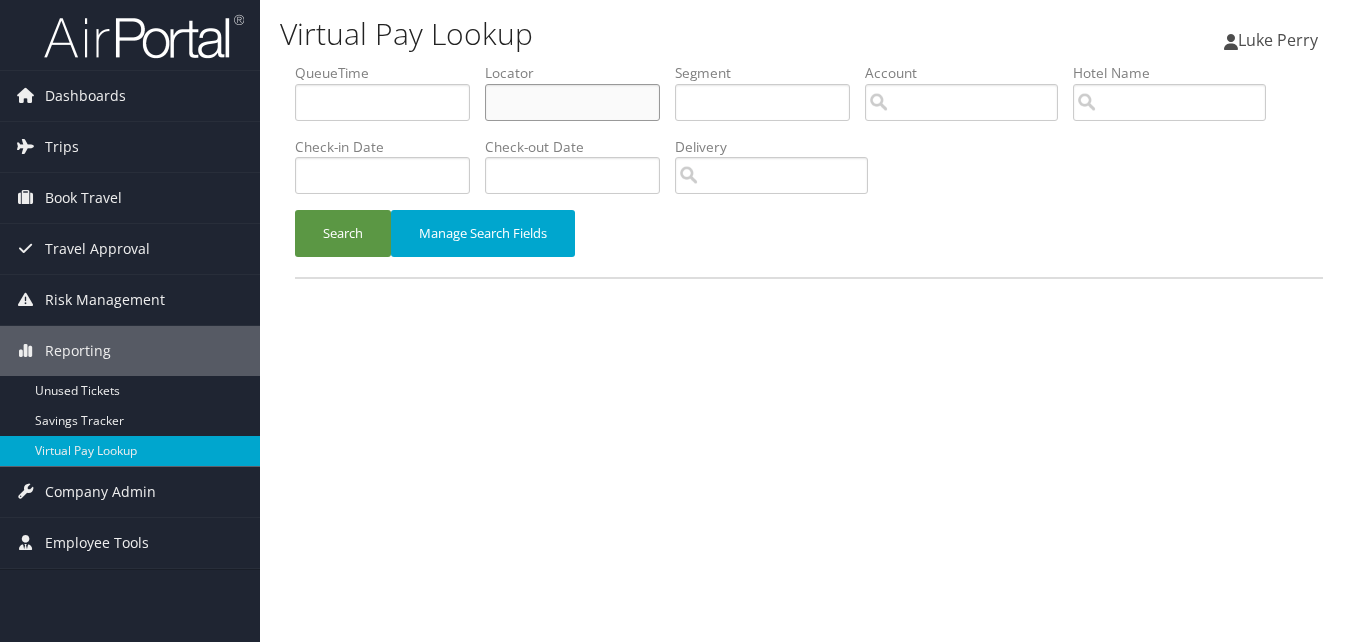 click at bounding box center (572, 102) 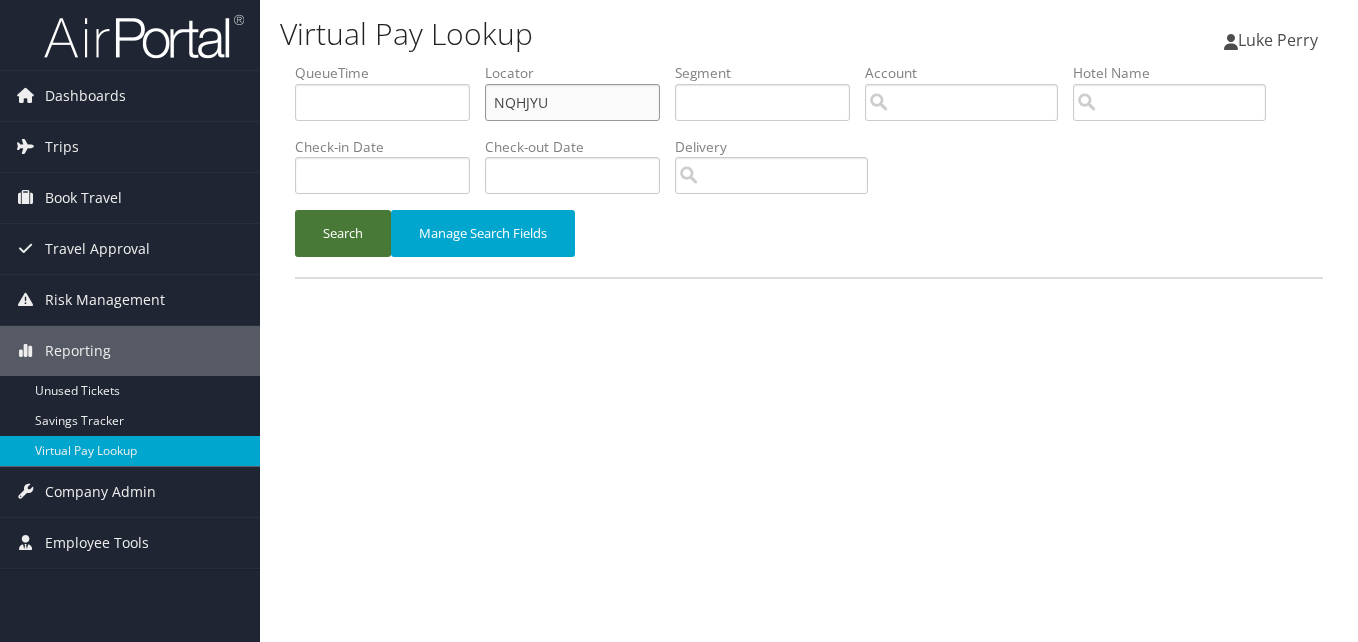 type on "NQHJYU" 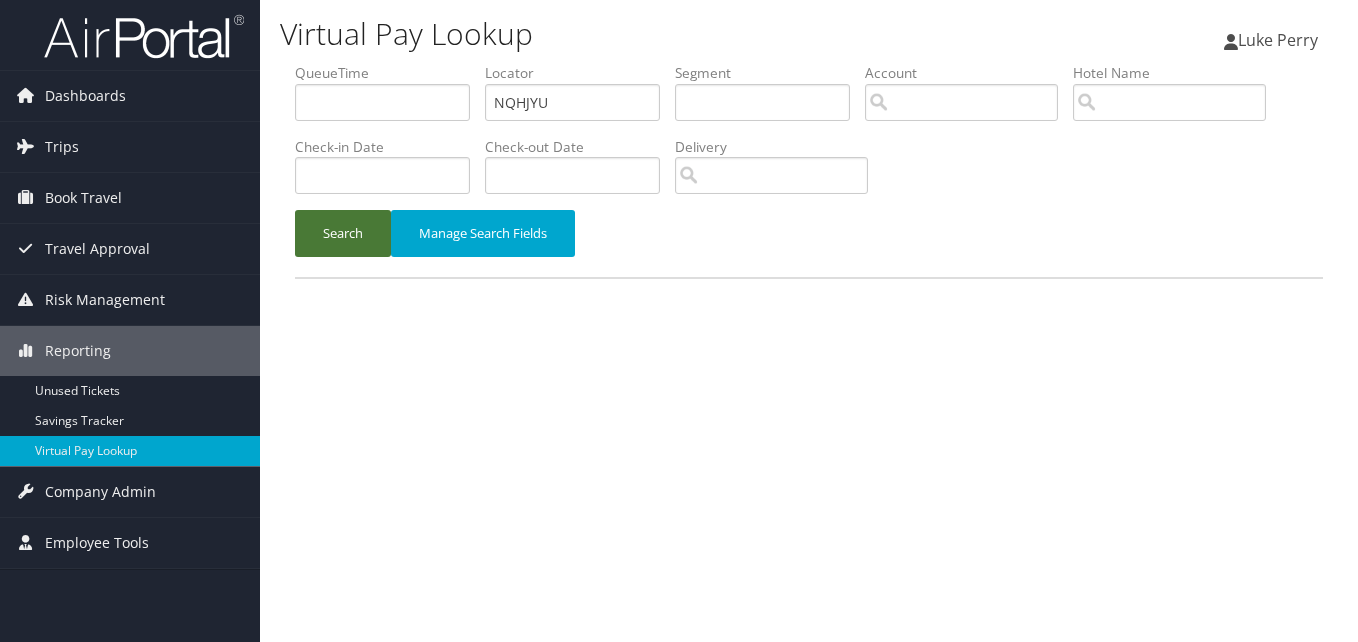 click on "Search" at bounding box center [343, 233] 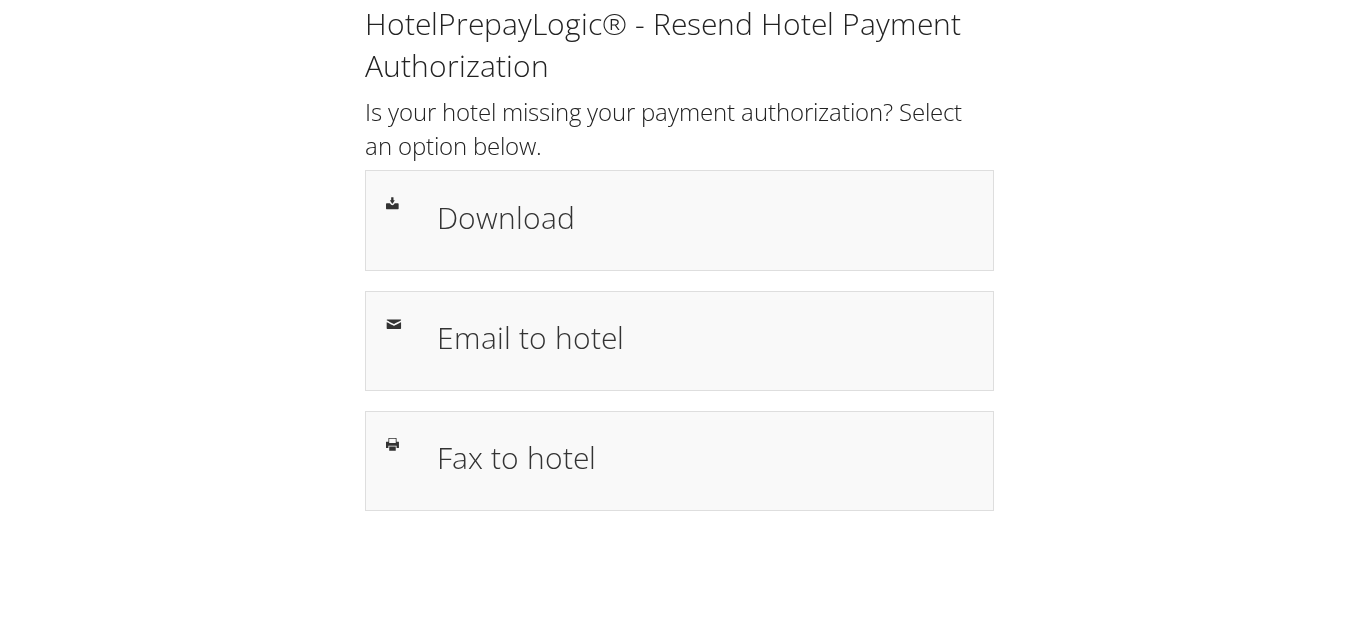 scroll, scrollTop: 0, scrollLeft: 0, axis: both 